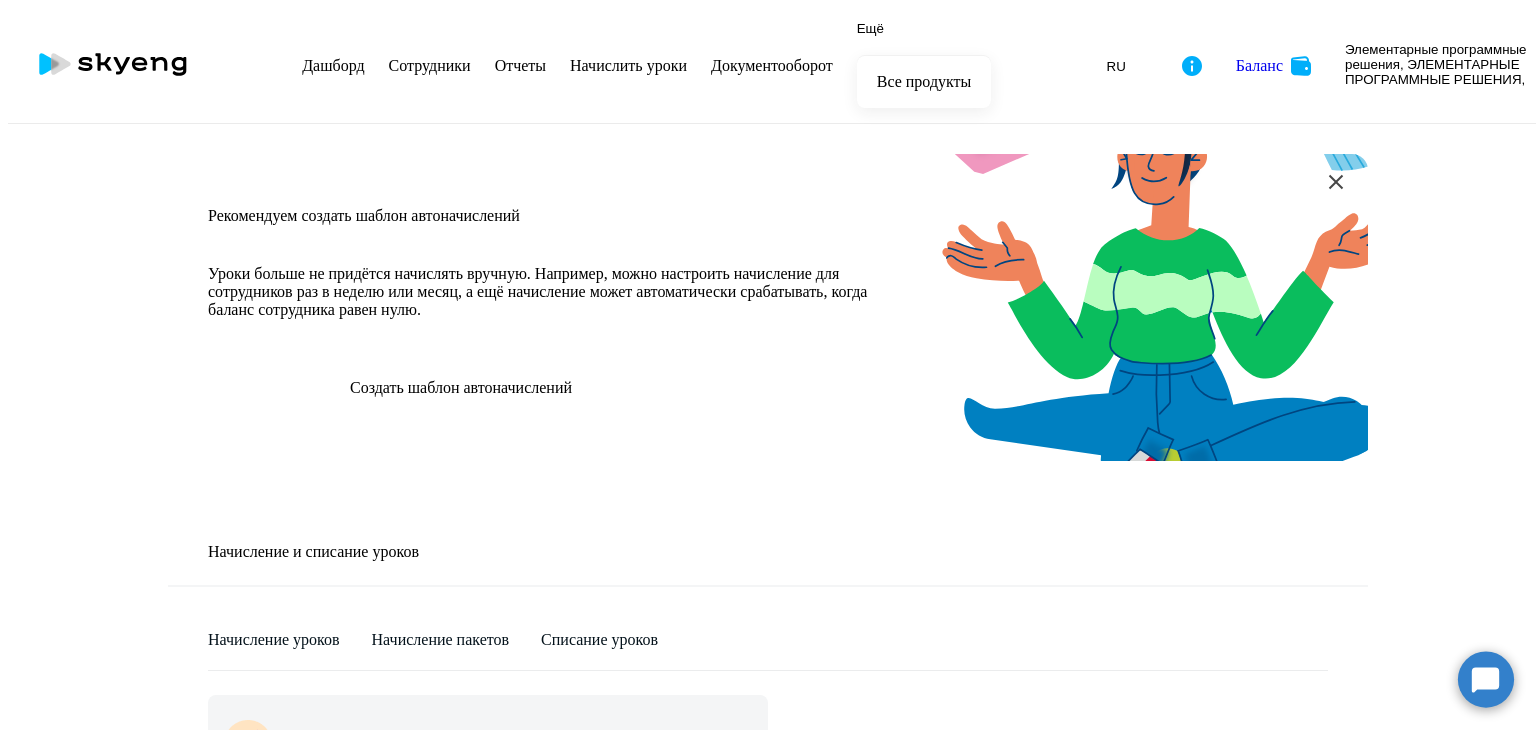 scroll, scrollTop: 0, scrollLeft: 0, axis: both 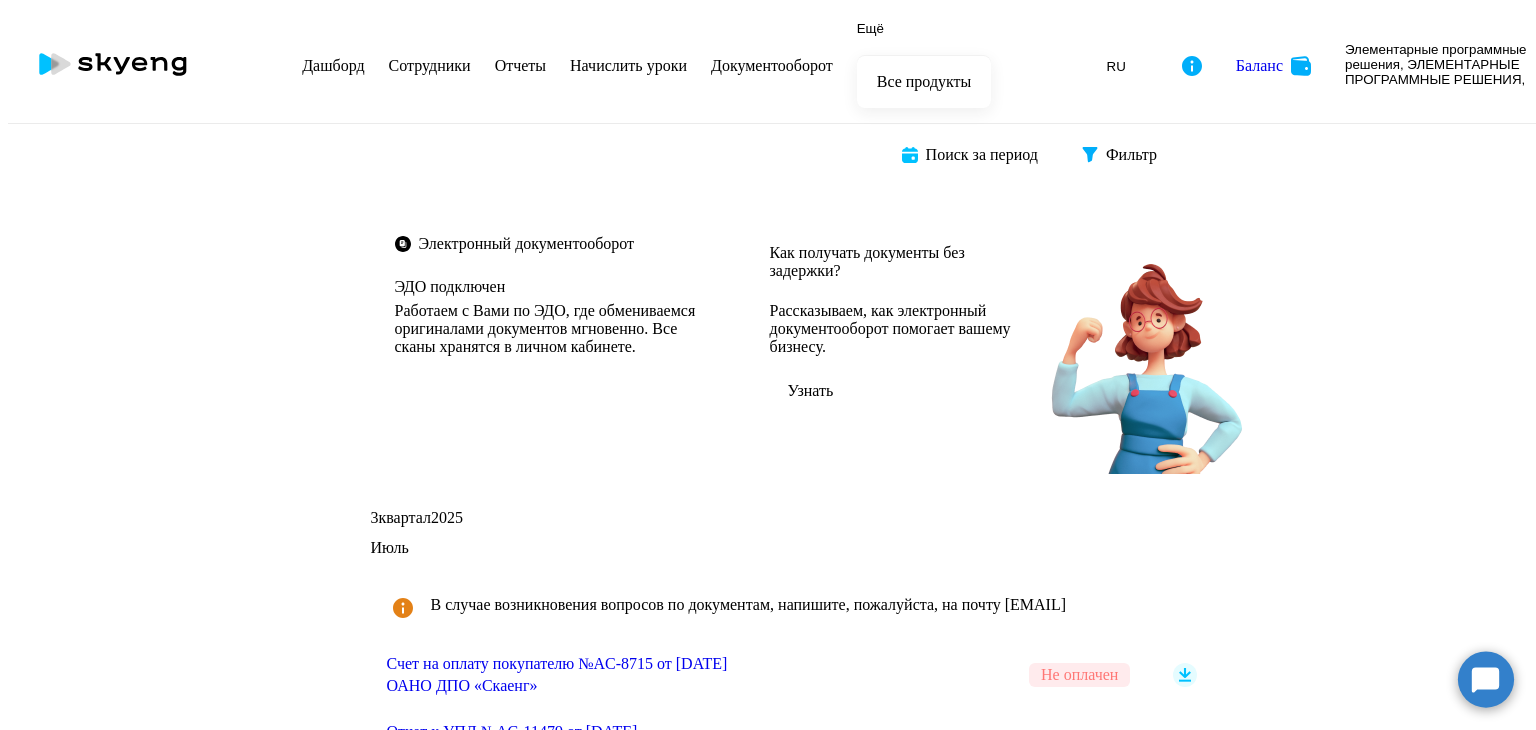 click on "Сотрудники" at bounding box center (430, 65) 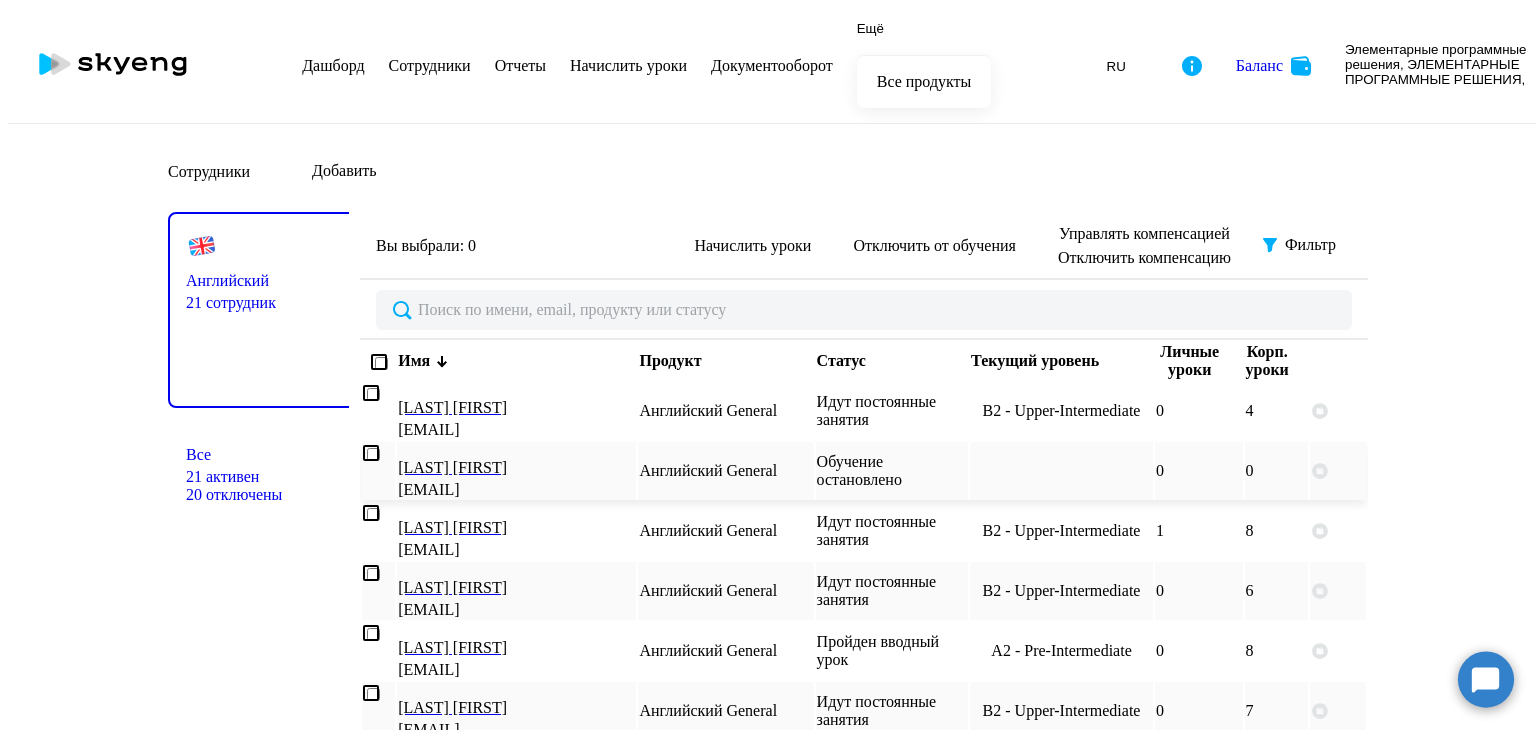 click on "Обучение остановлено" at bounding box center (892, 471) 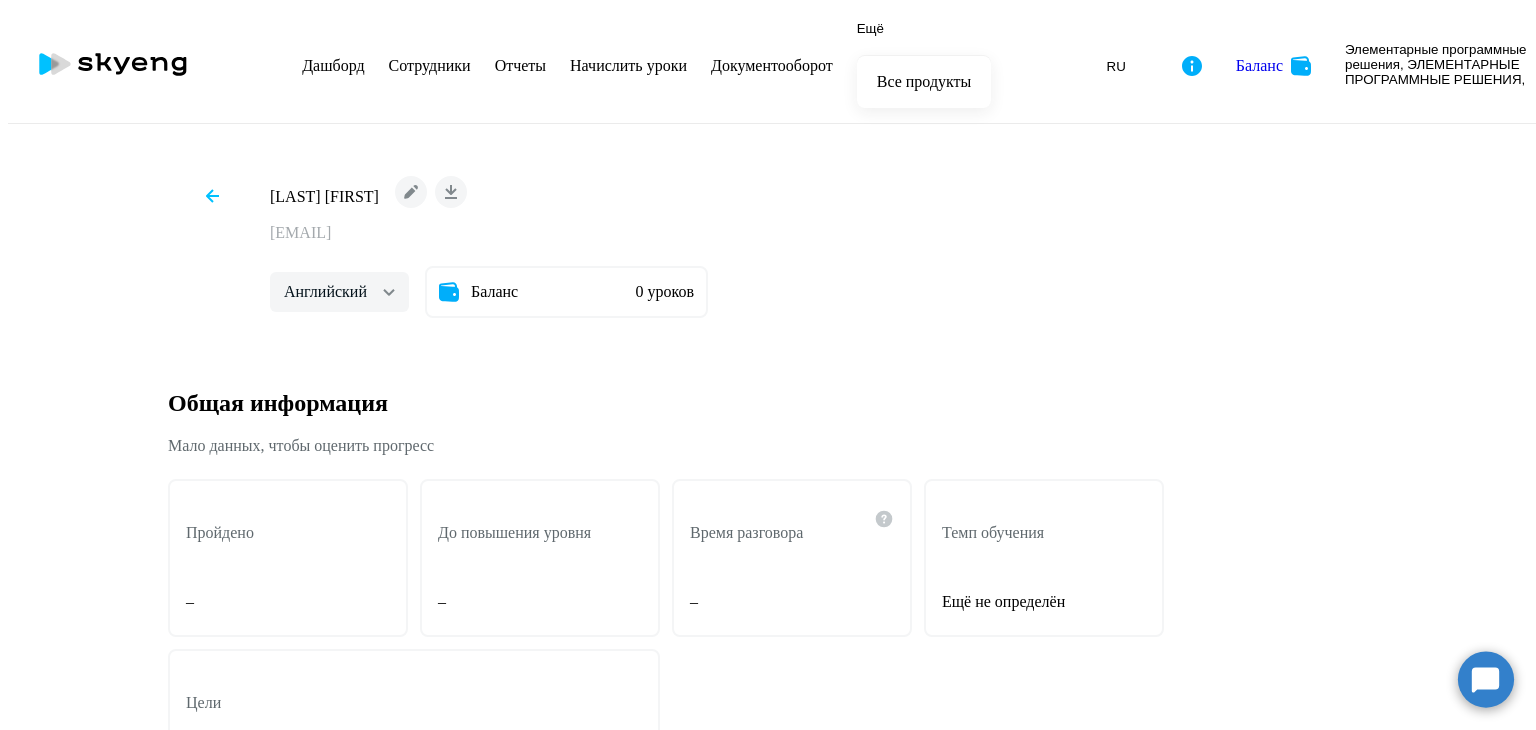 scroll, scrollTop: 0, scrollLeft: 0, axis: both 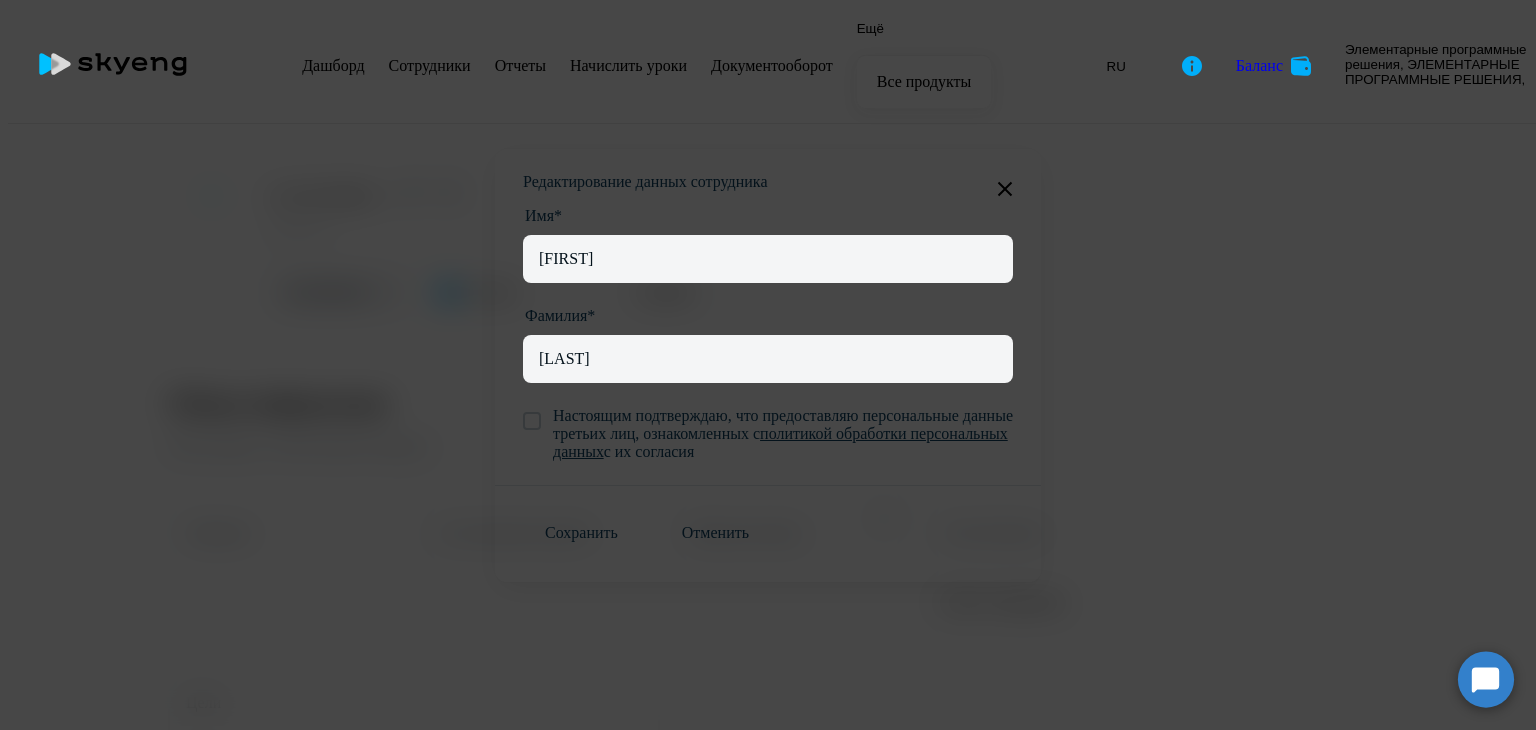click at bounding box center [1005, 188] 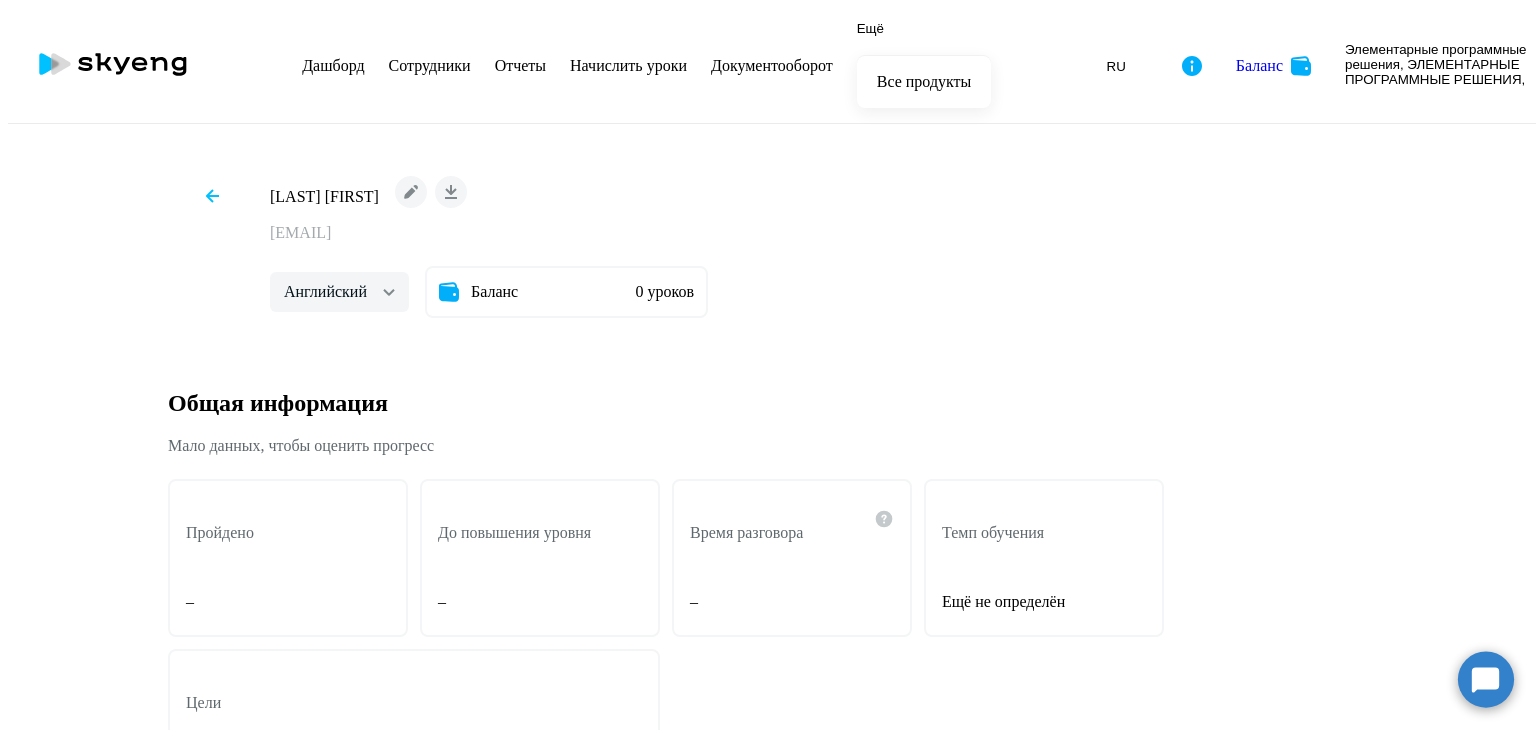 click at bounding box center (411, 192) 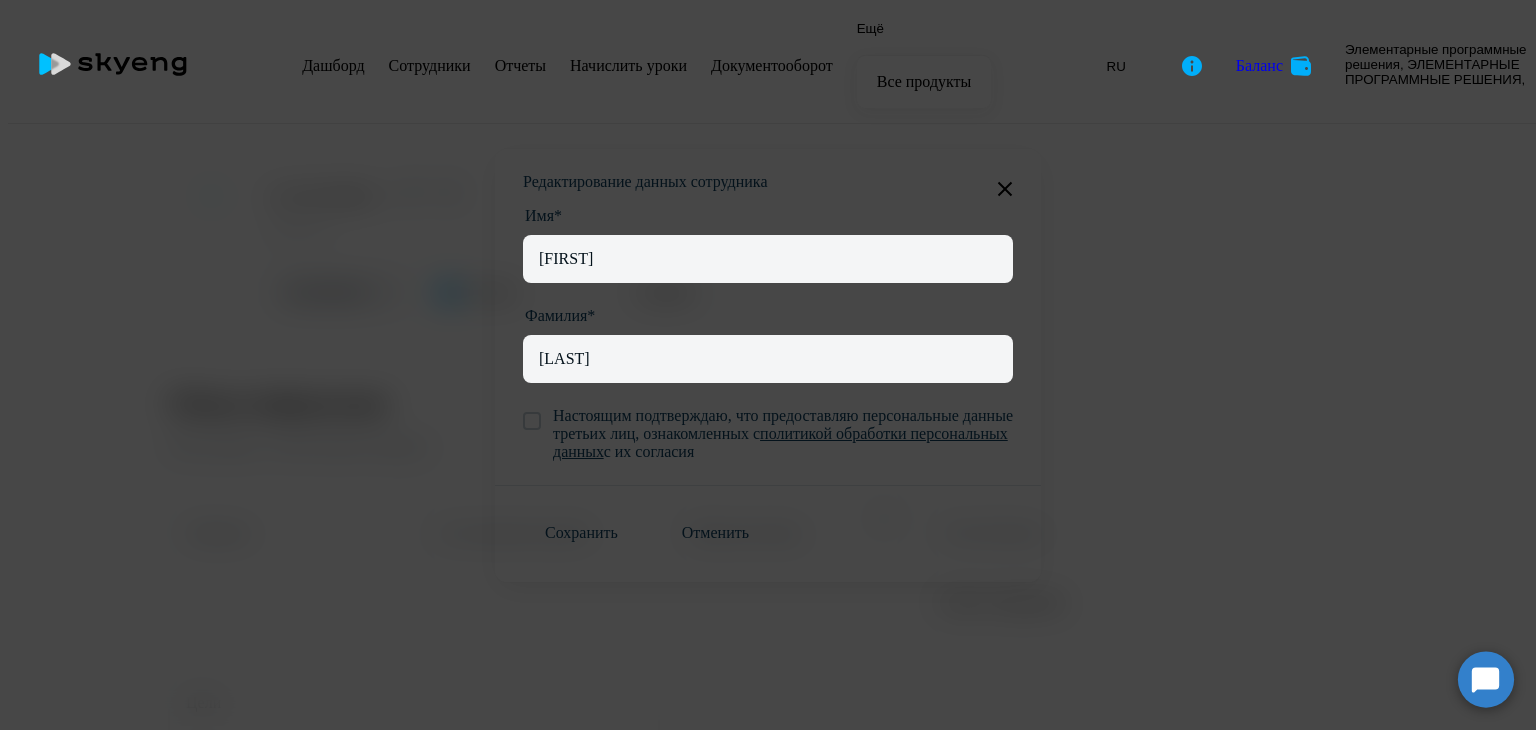 click at bounding box center (1005, 188) 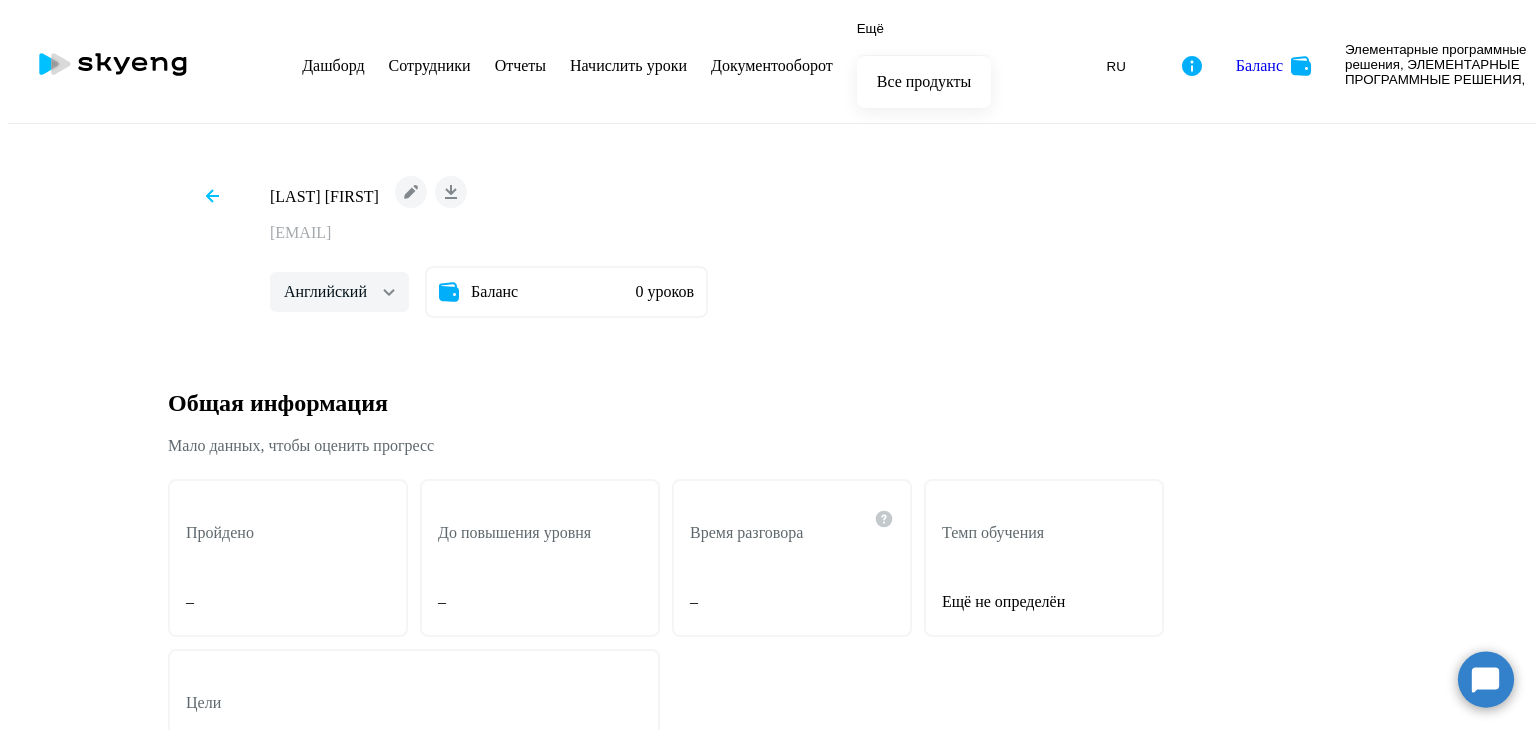 scroll, scrollTop: 314, scrollLeft: 0, axis: vertical 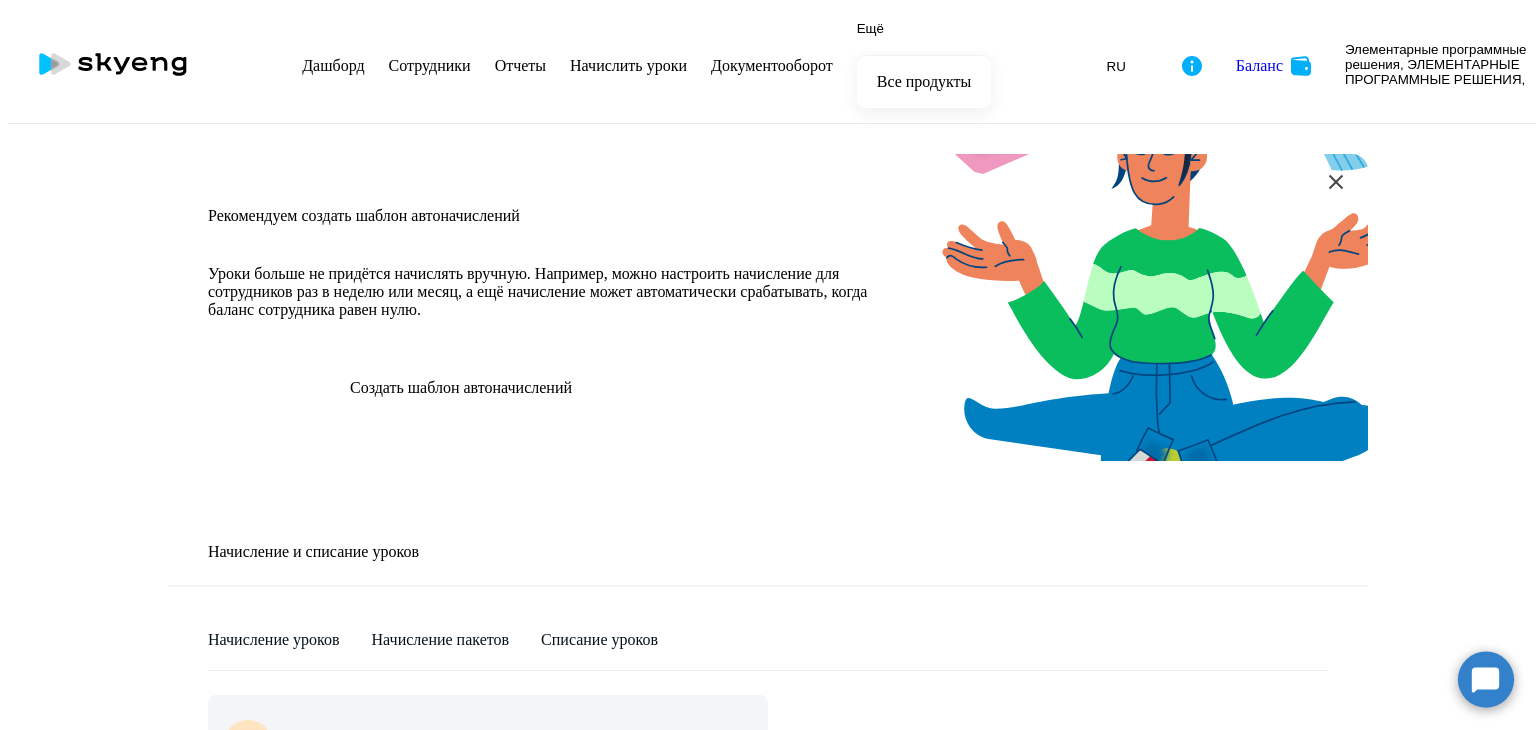 click at bounding box center (1292, 1869) 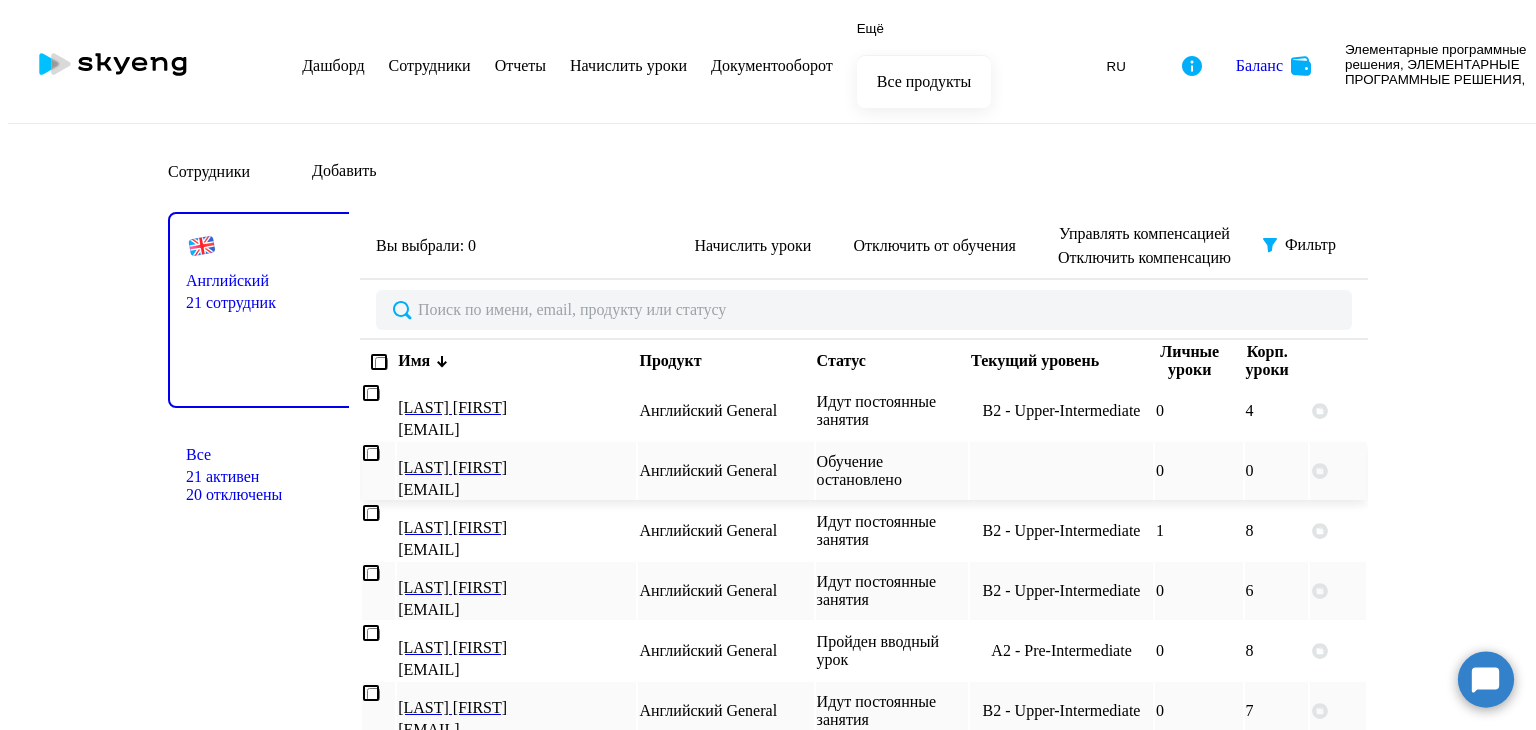 click at bounding box center (371, 453) 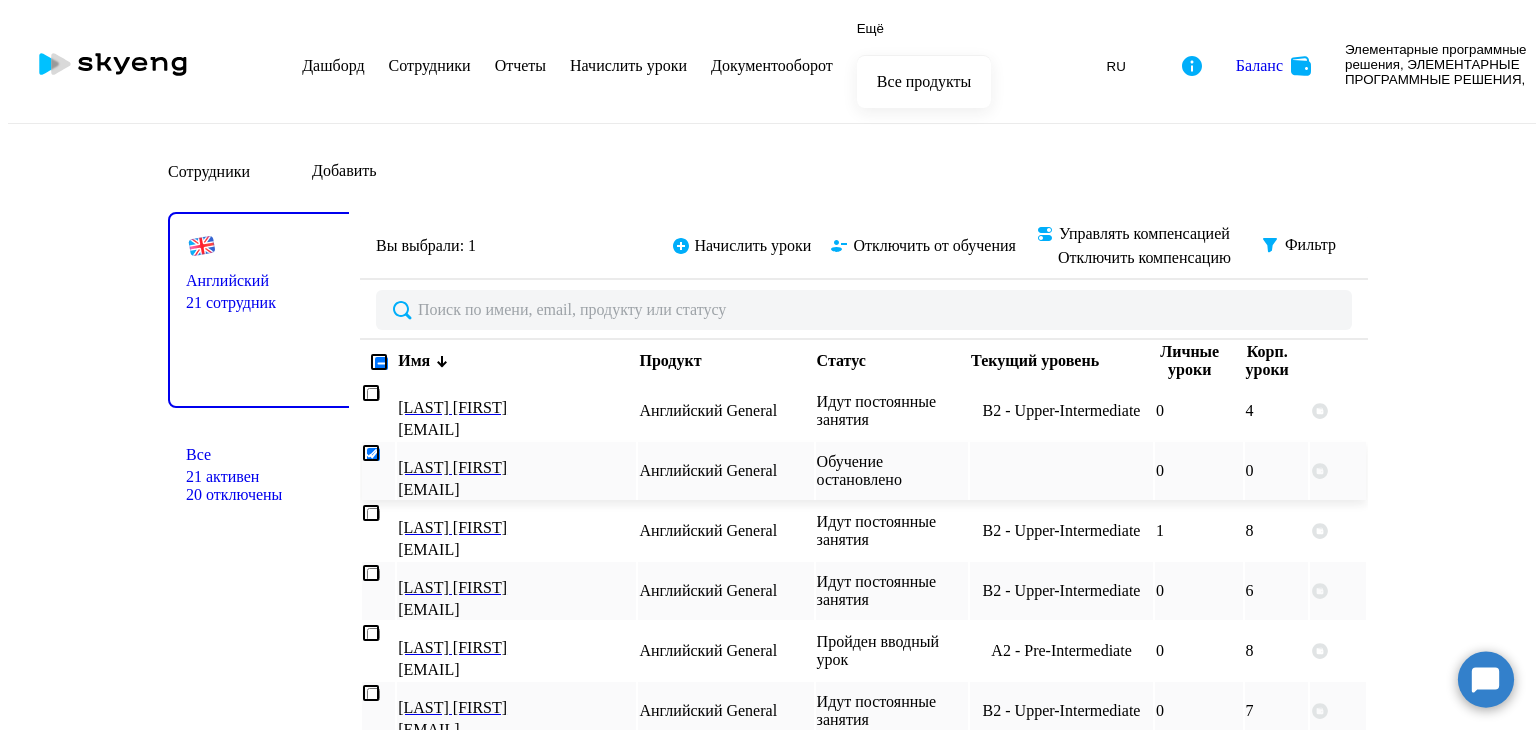 click at bounding box center [371, 453] 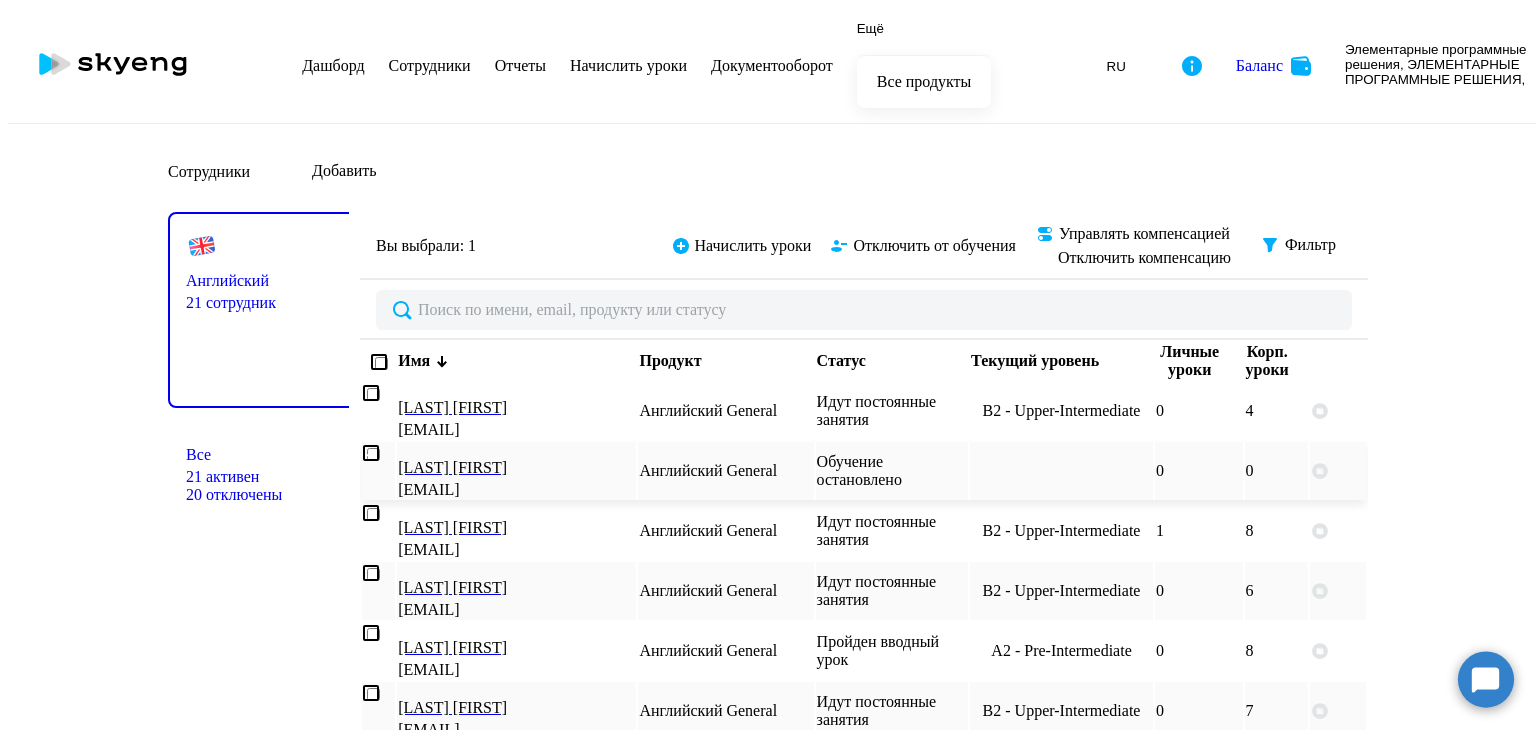 checkbox on "false" 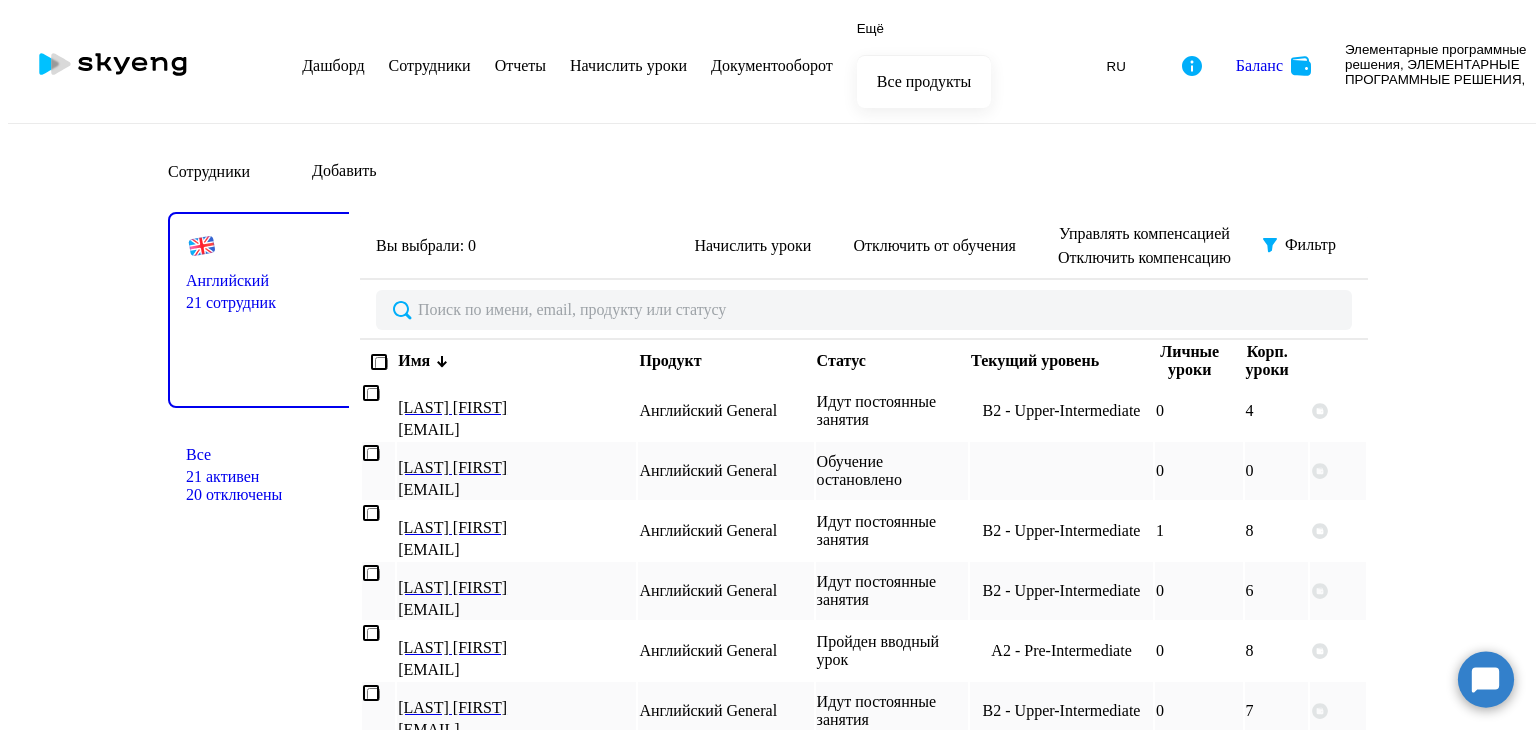 click on "Документооборот" at bounding box center [772, 65] 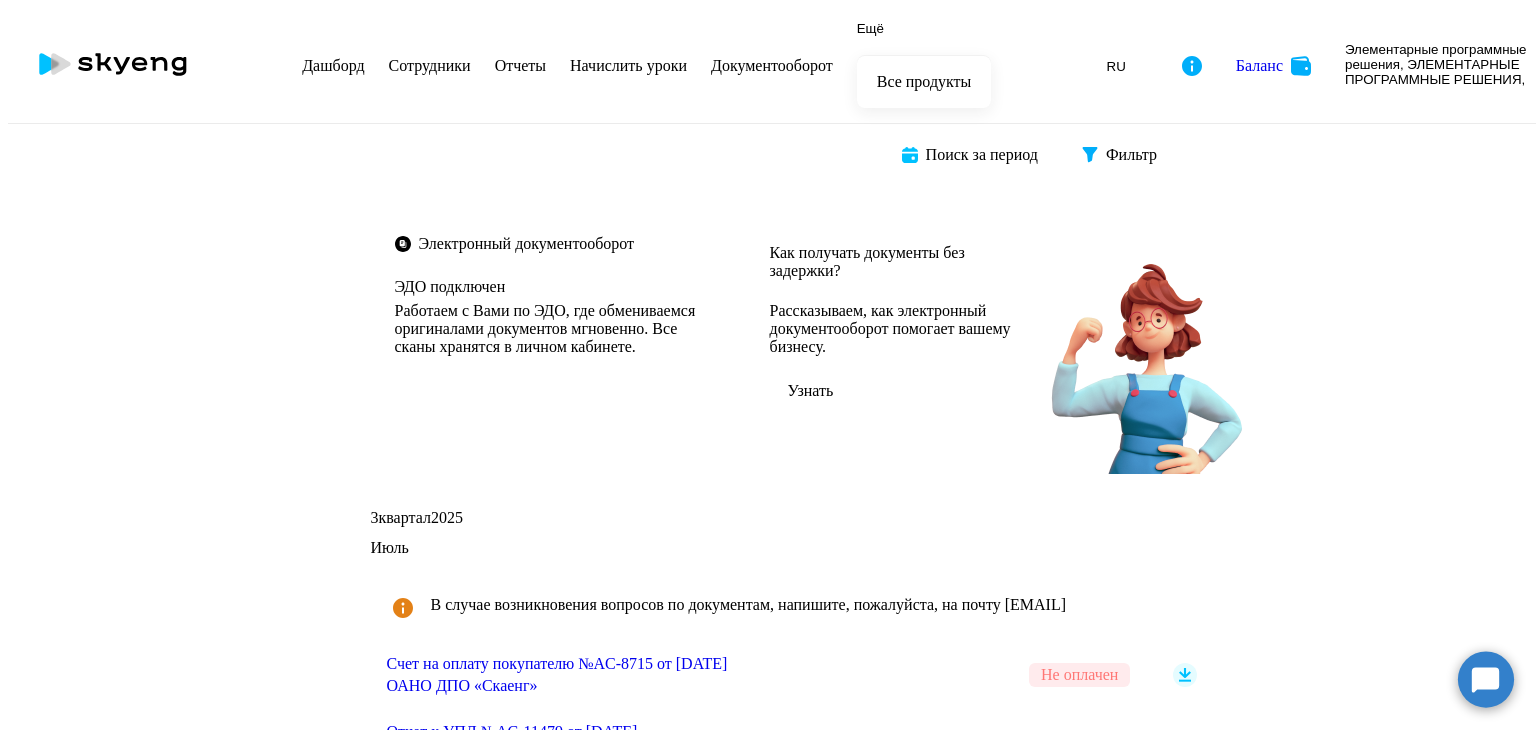 click on "Сотрудники" at bounding box center (430, 65) 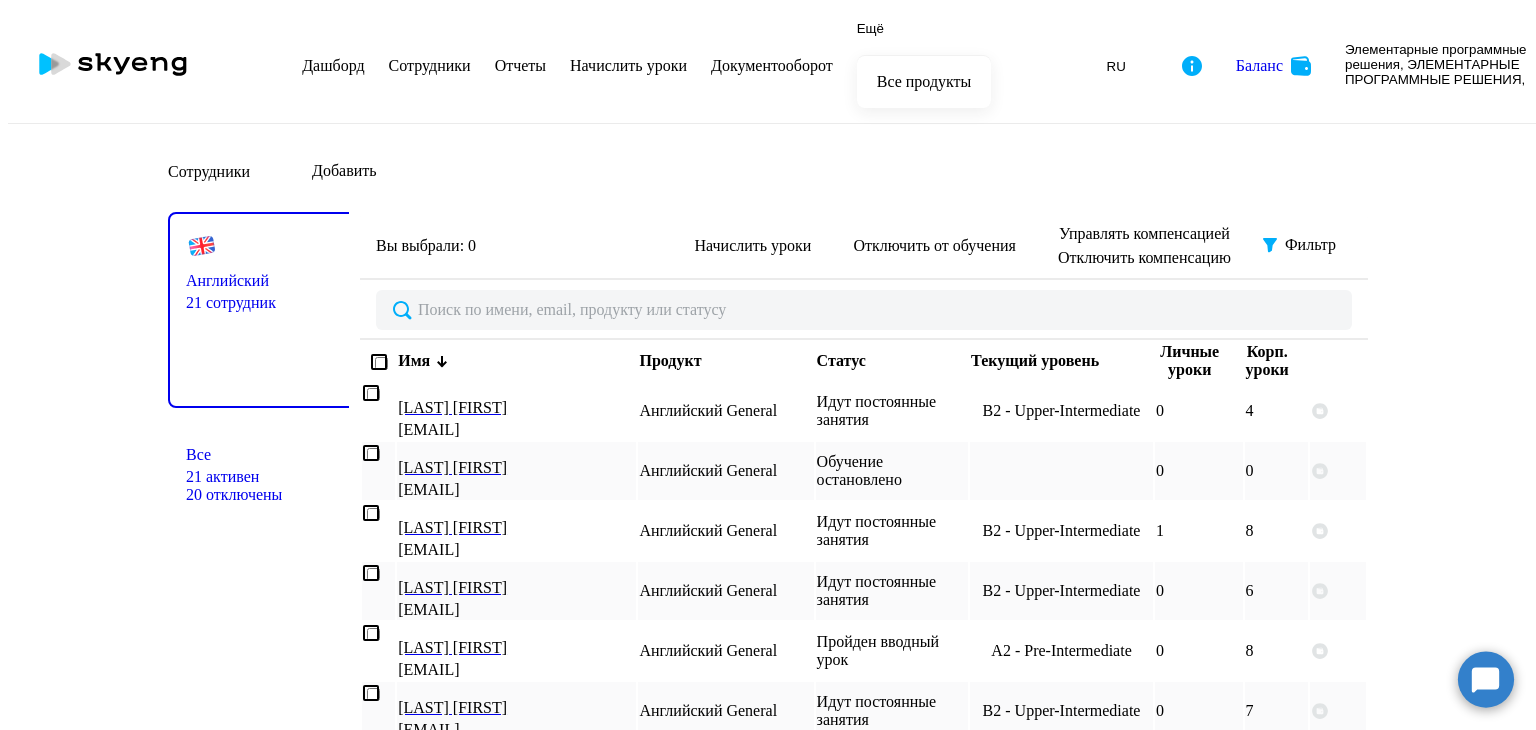 scroll, scrollTop: 12, scrollLeft: 0, axis: vertical 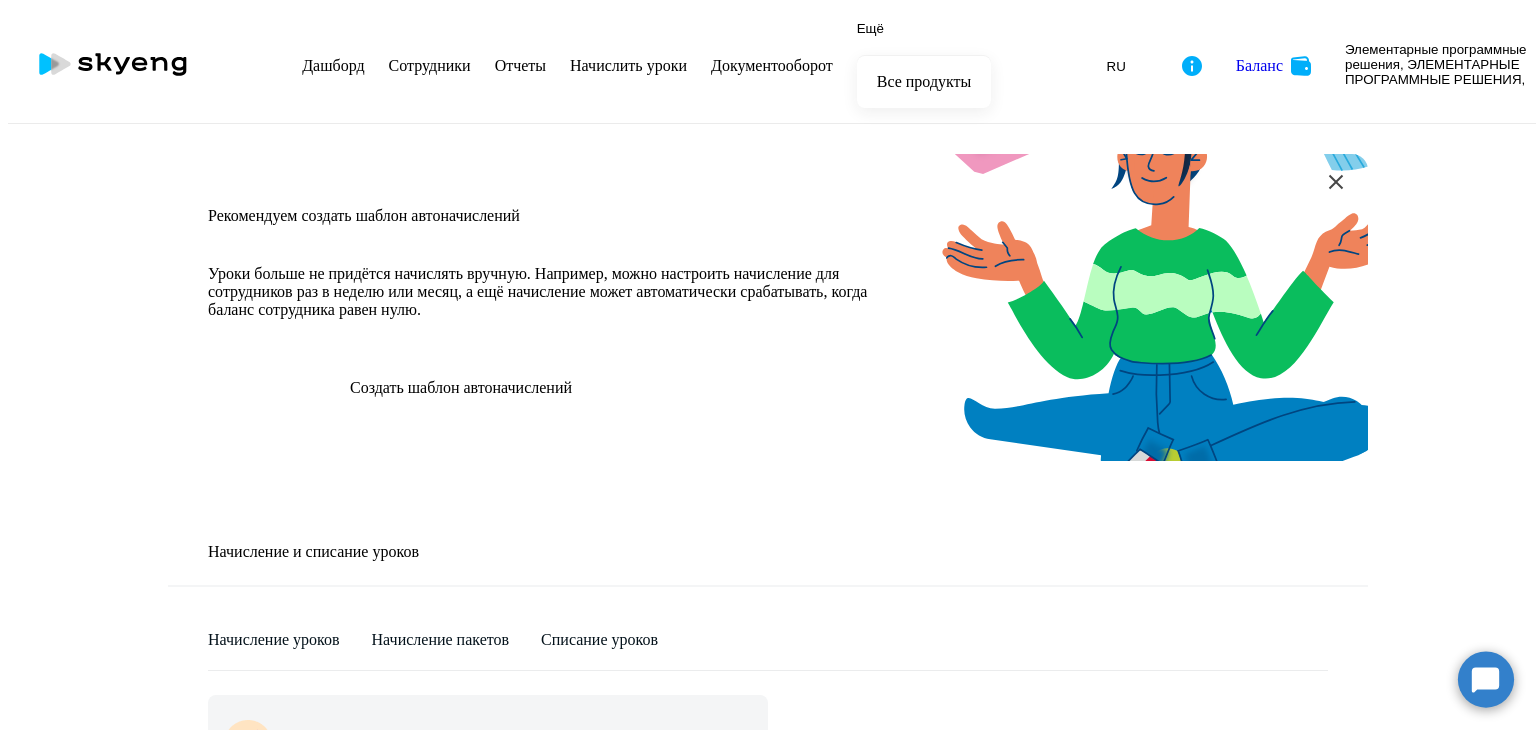 click at bounding box center [1292, 1869] 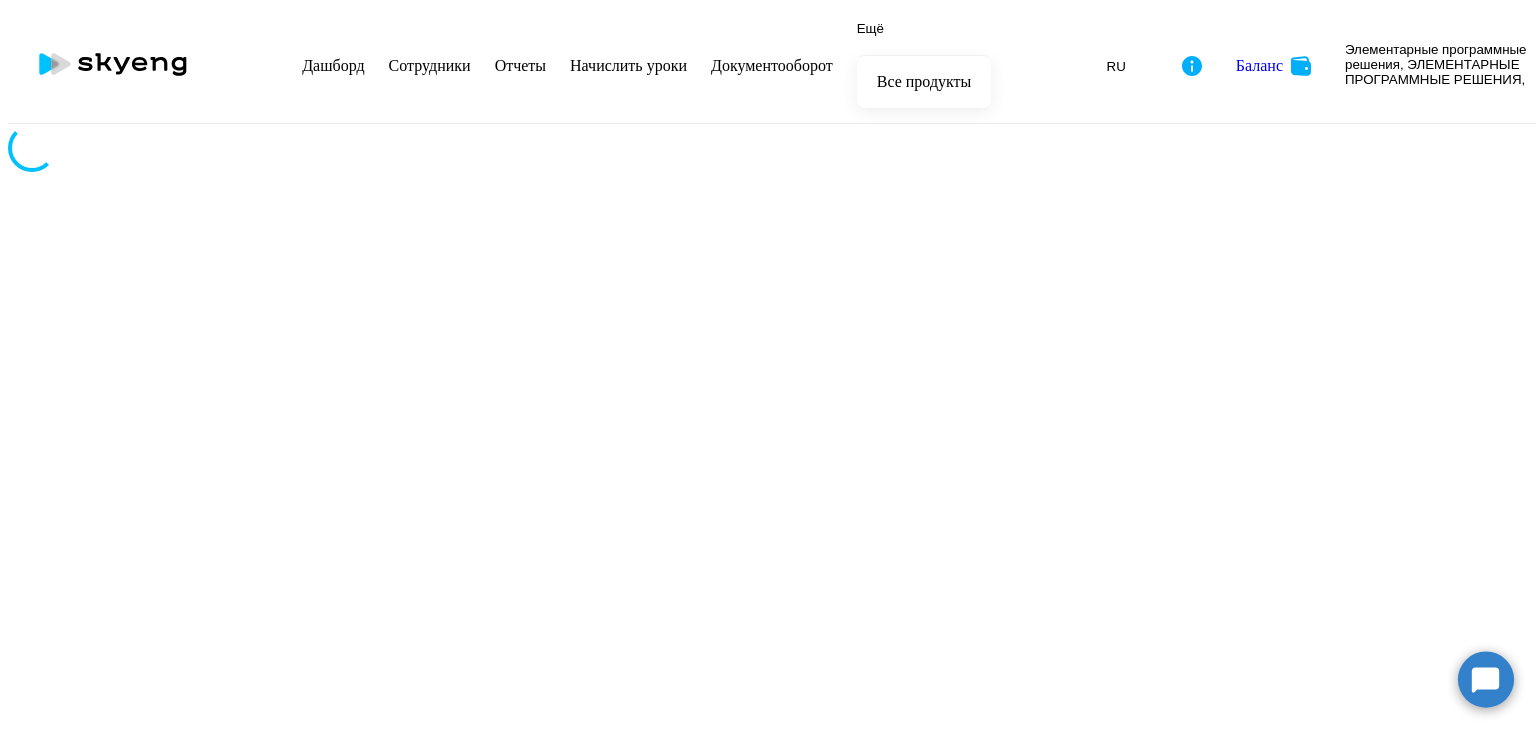 scroll, scrollTop: 0, scrollLeft: 0, axis: both 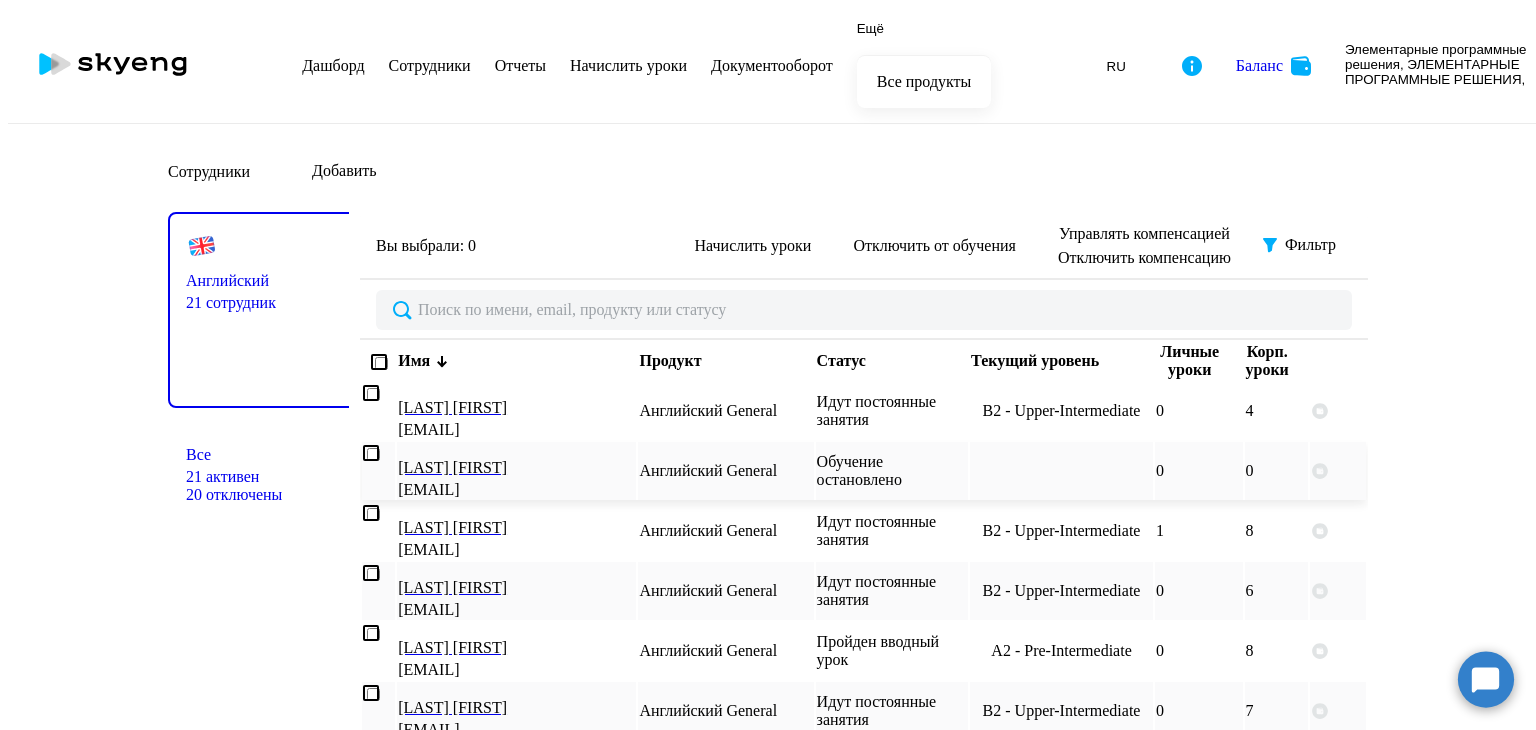 click at bounding box center (371, 453) 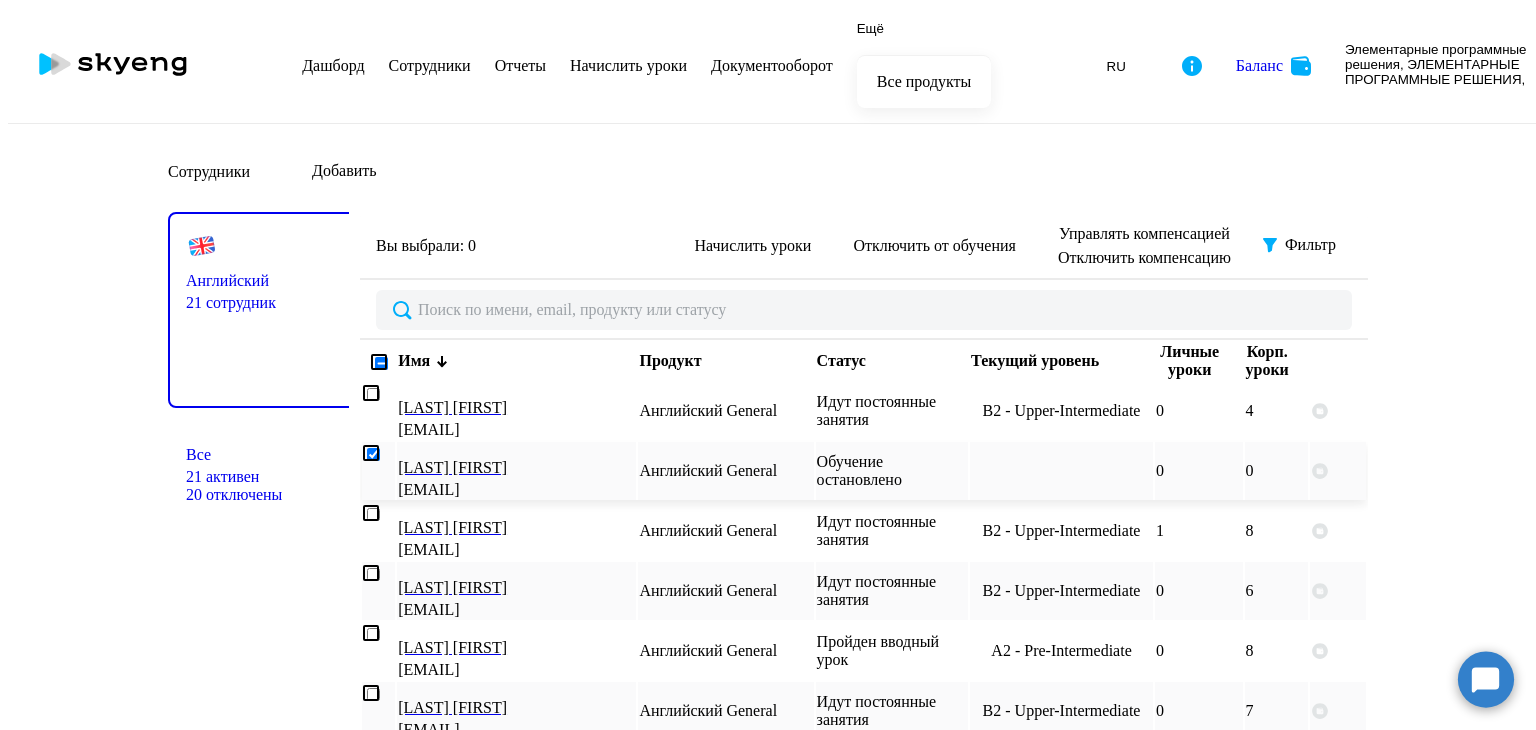 checkbox on "true" 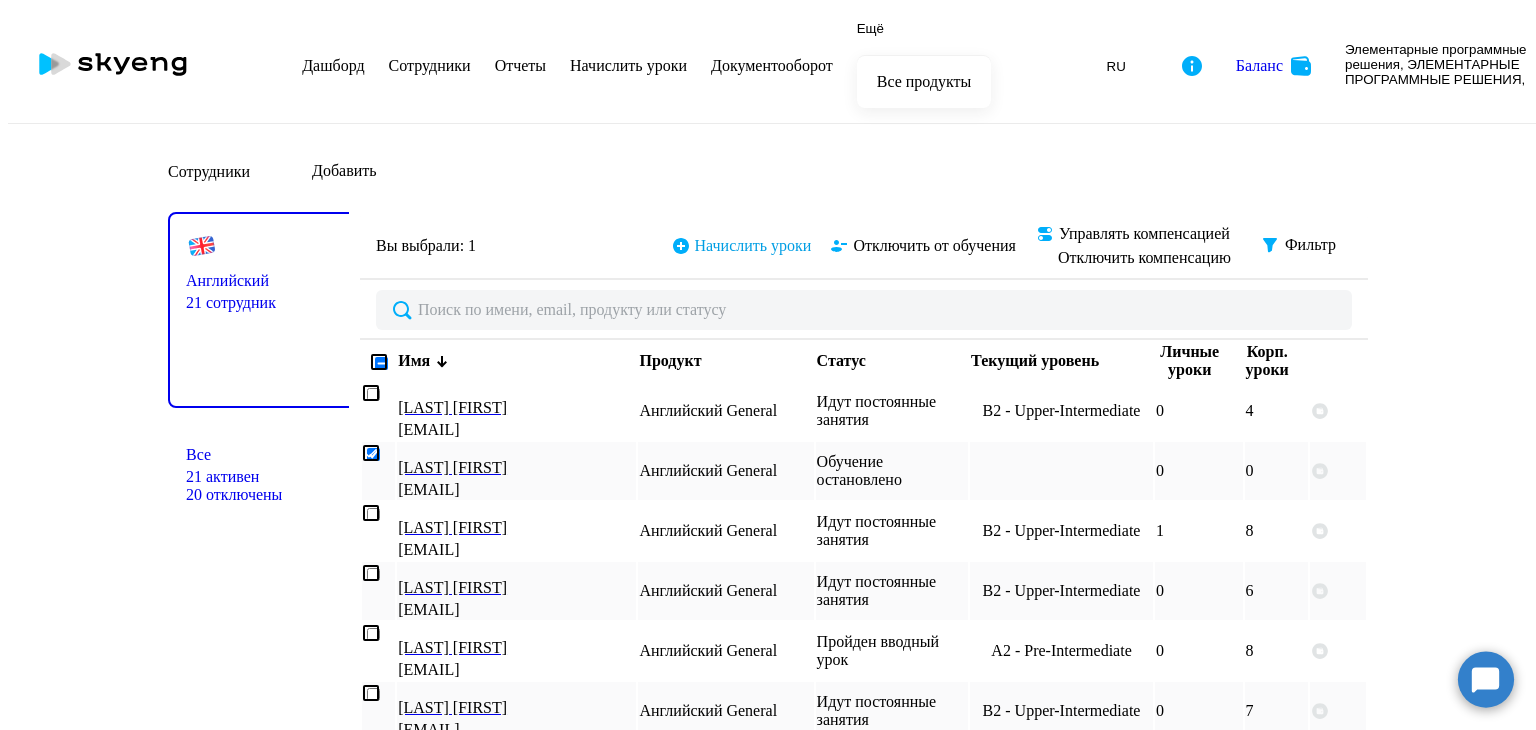 click on "Начислить уроки" at bounding box center [753, 246] 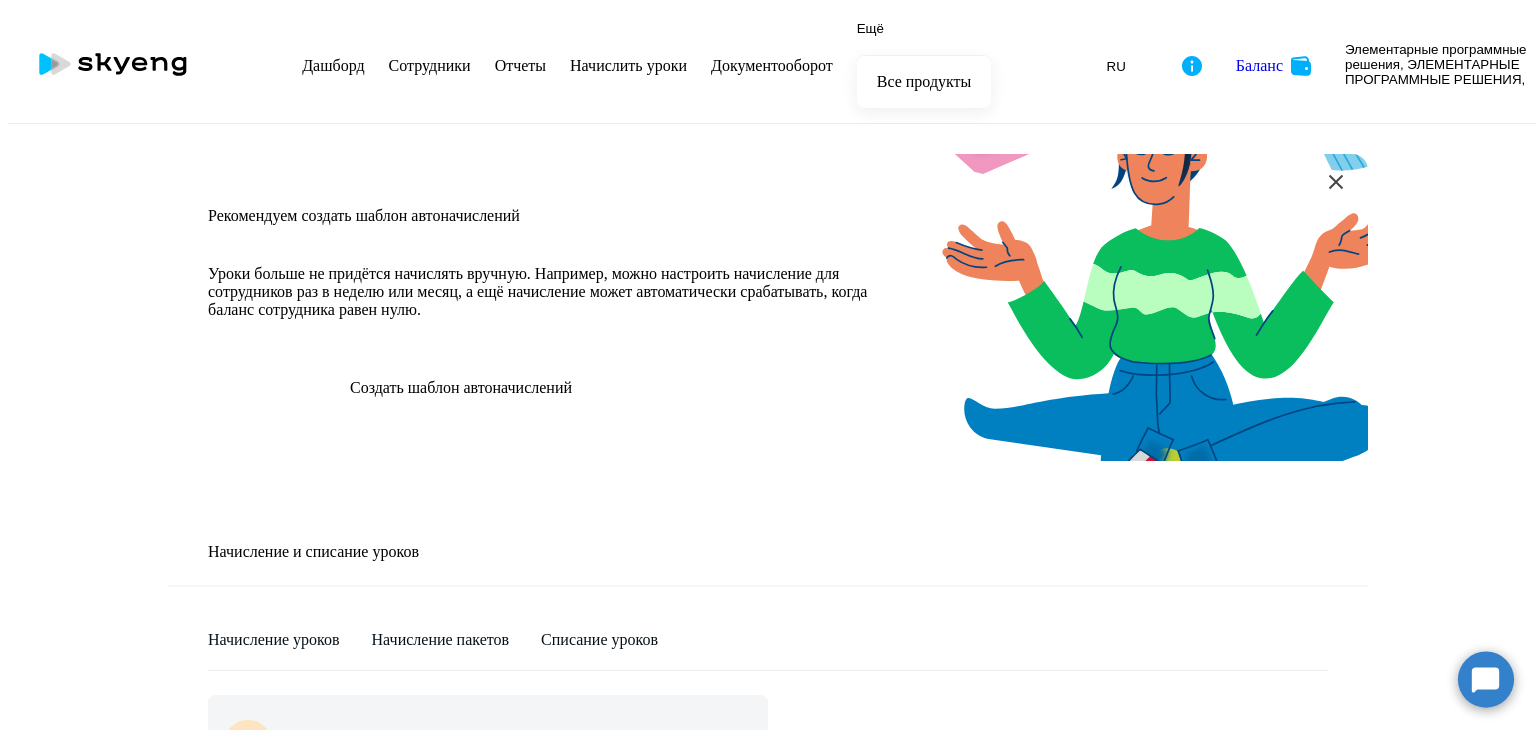scroll, scrollTop: 640, scrollLeft: 0, axis: vertical 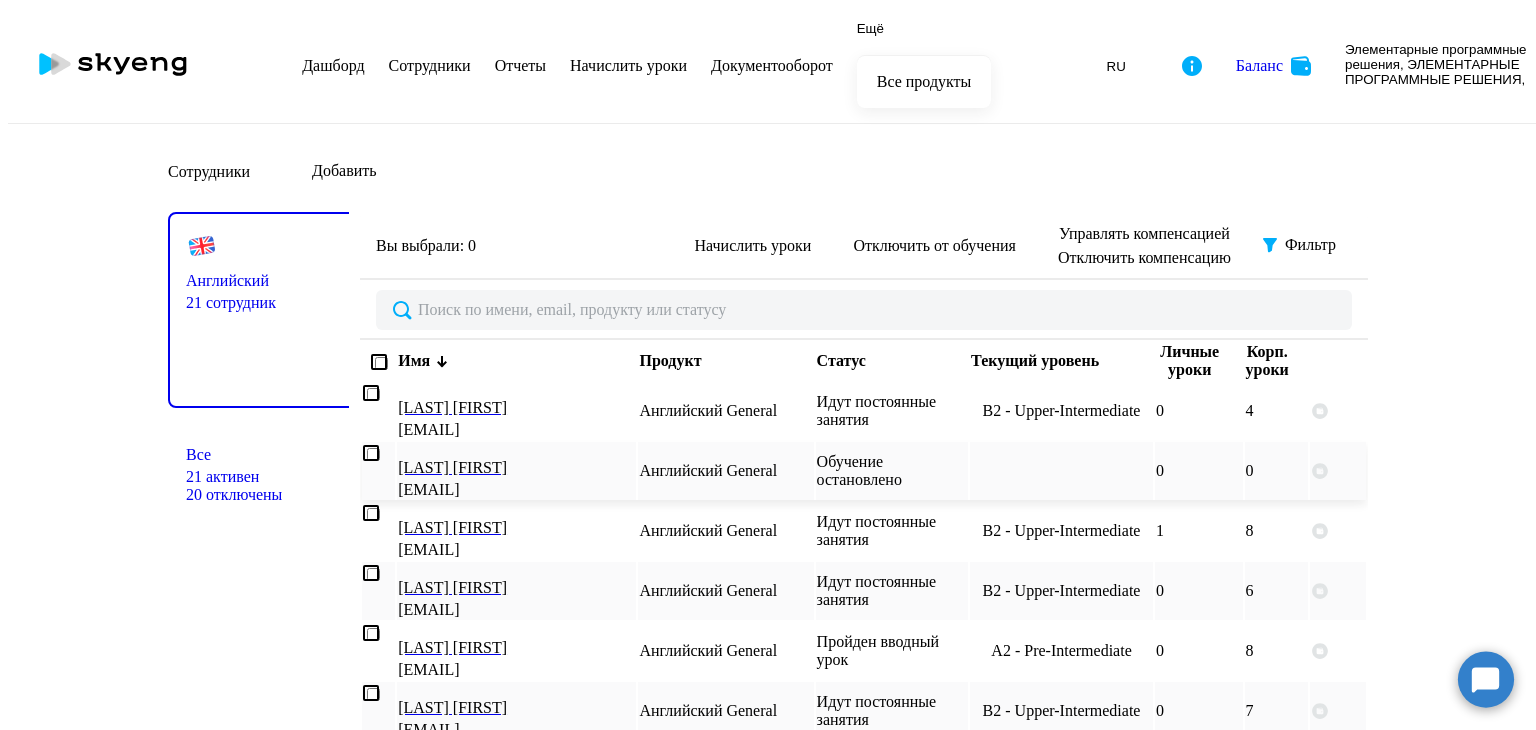 click on "[EMAIL]" at bounding box center [516, 490] 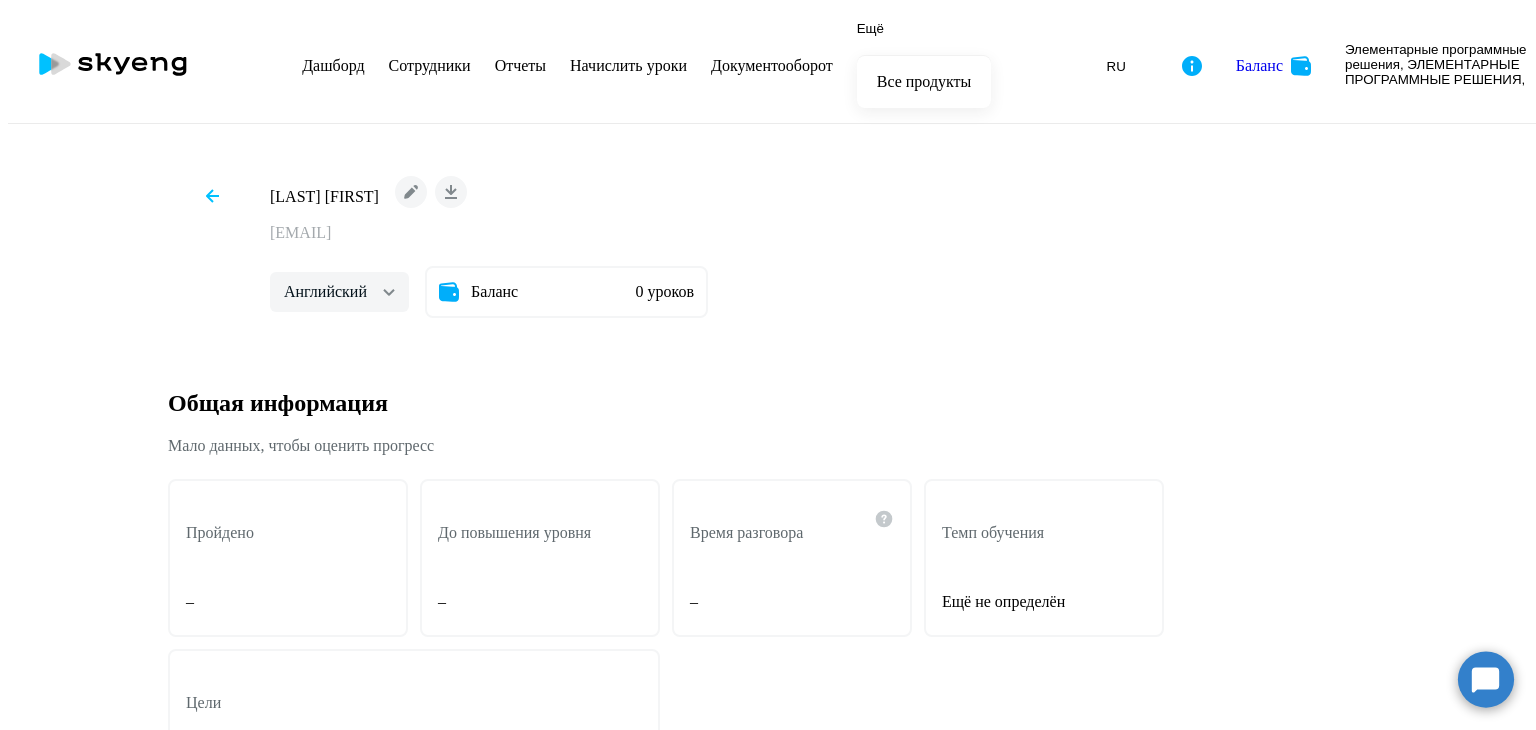 click on "[EMAIL]" at bounding box center [489, 233] 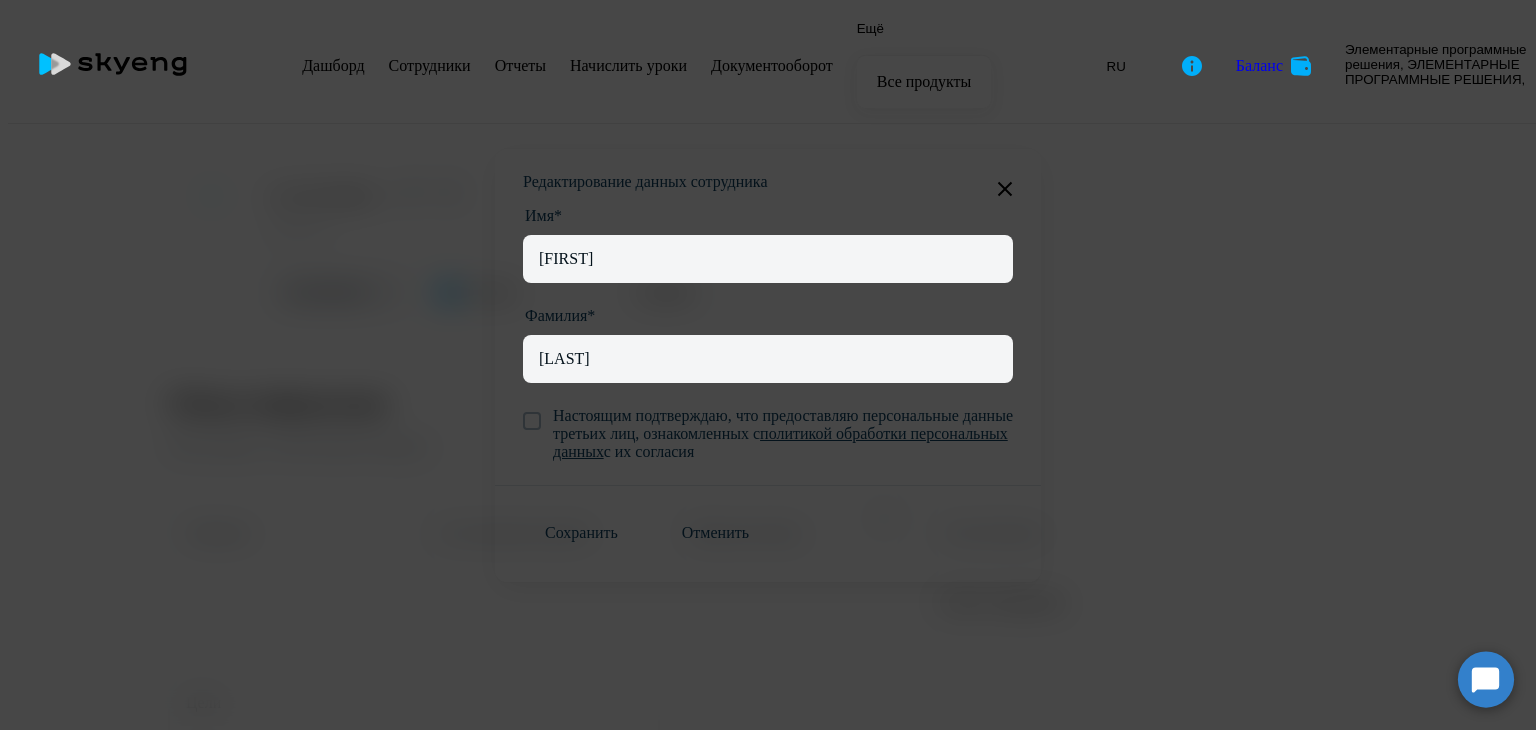 click on "Настоящим подтверждаю, что предоставляю персональные данные третьих лиц, ознакомленных с политикой обработки персональных данных с их согласия" at bounding box center [783, 434] 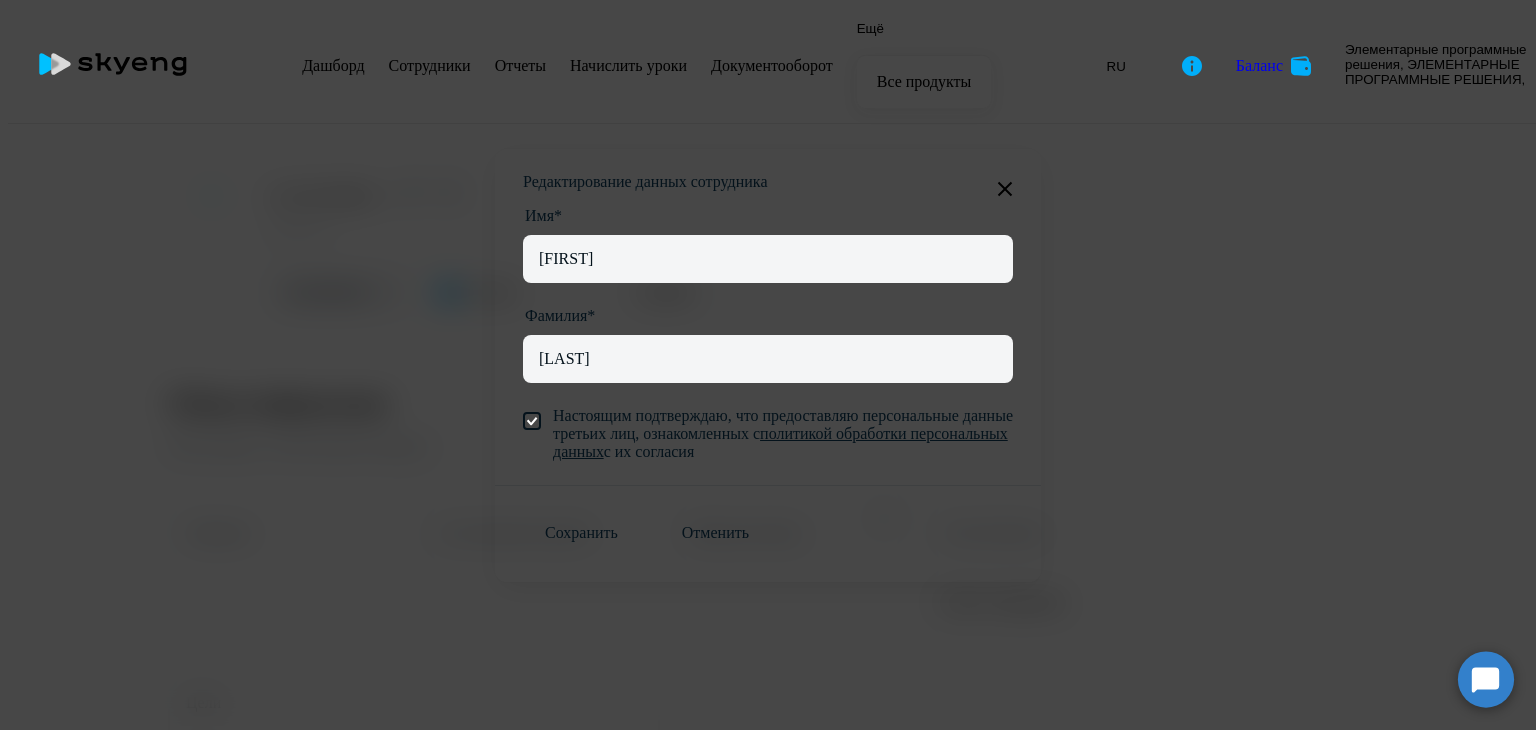 click on "Настоящим подтверждаю, что предоставляю персональные данные третьих лиц, ознакомленных с политикой обработки персональных данных с их согласия" at bounding box center [783, 434] 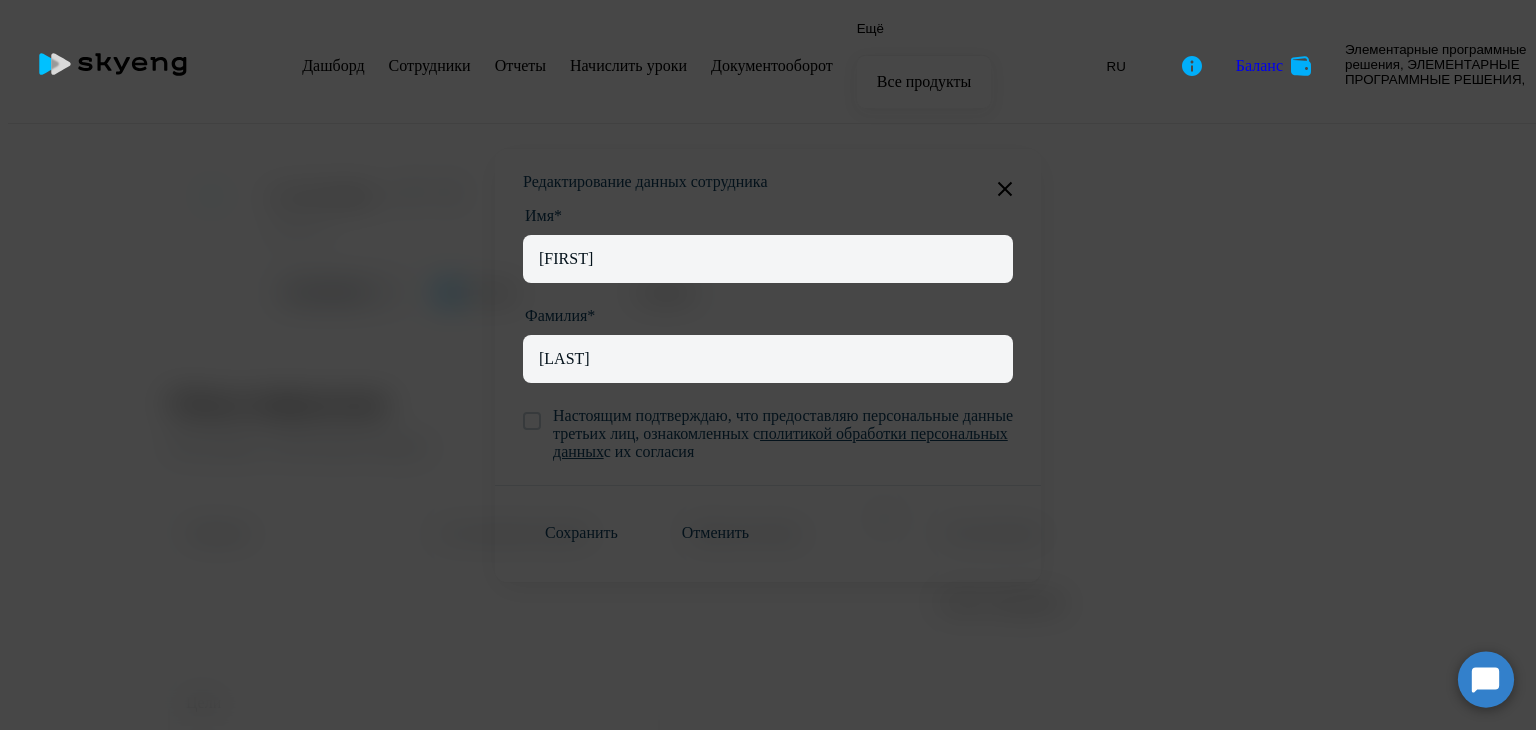 click at bounding box center [1005, 189] 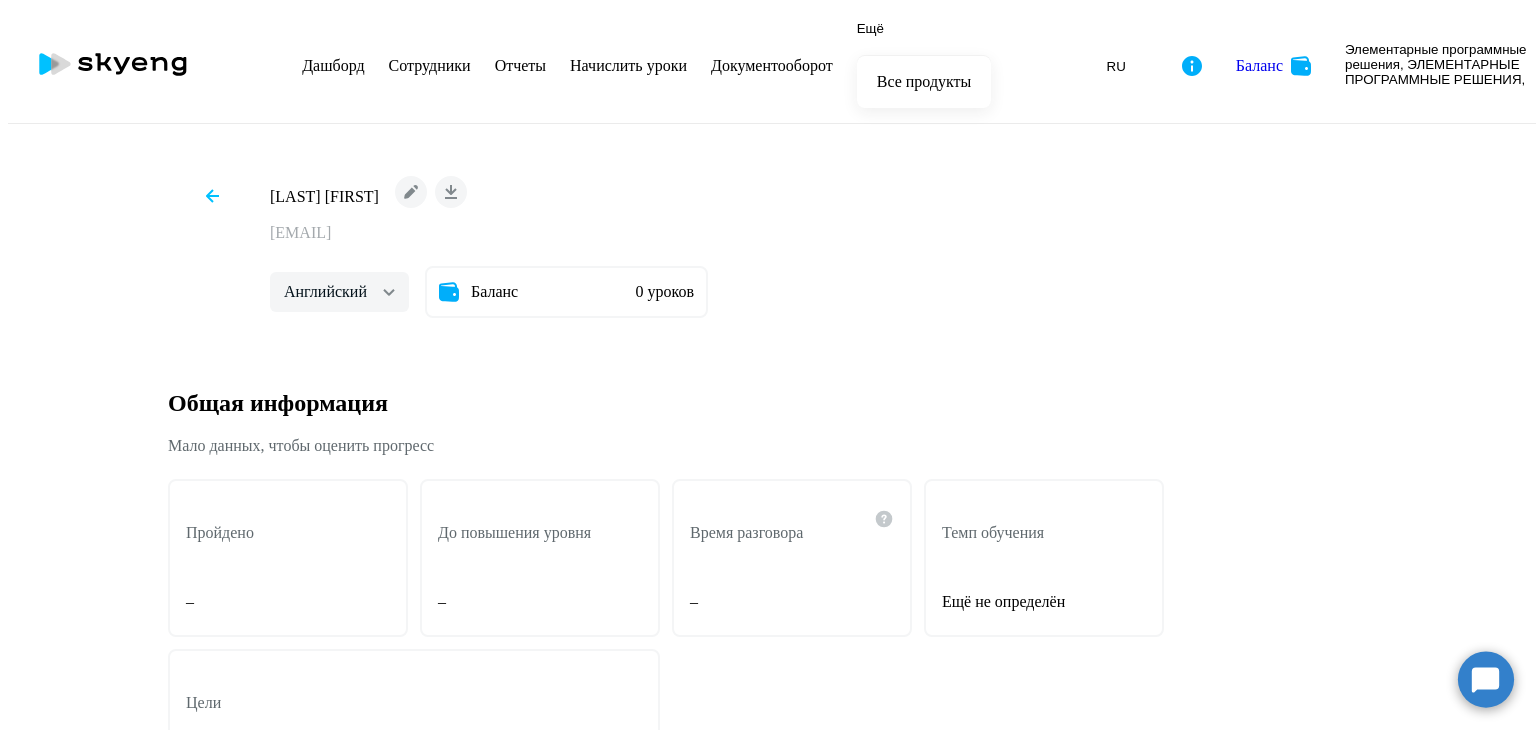 scroll, scrollTop: 0, scrollLeft: 0, axis: both 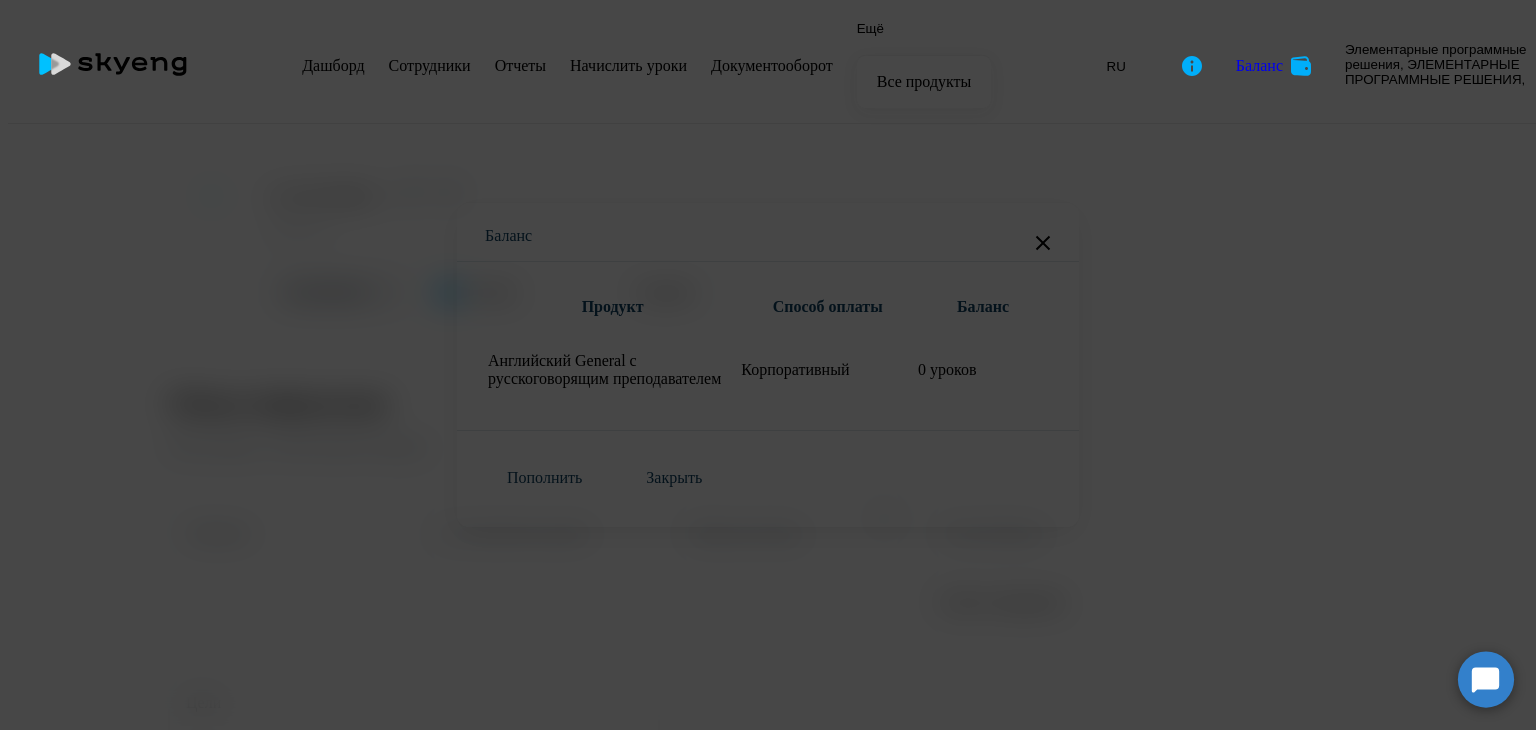 click on "0 уроков" at bounding box center [983, 370] 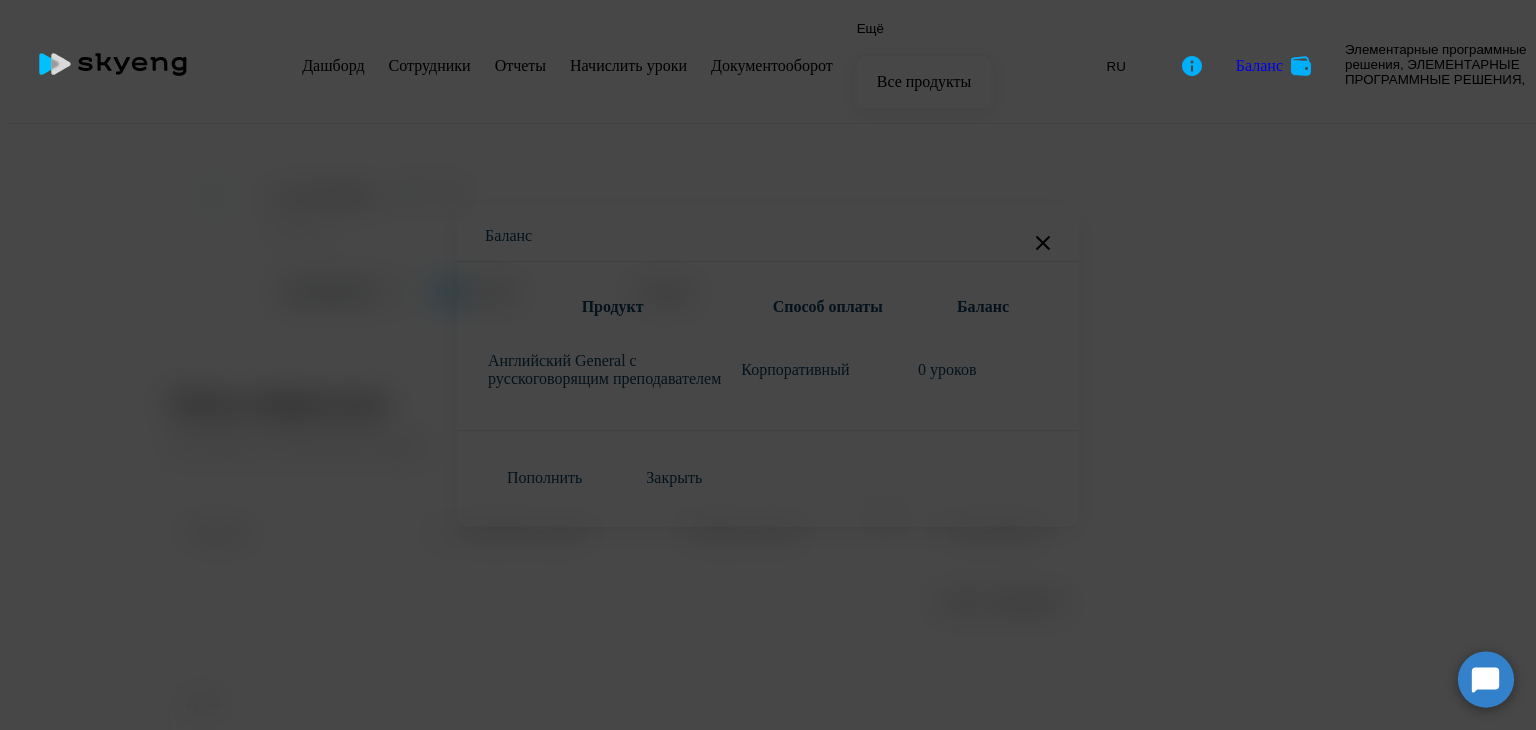 click at bounding box center (1043, 243) 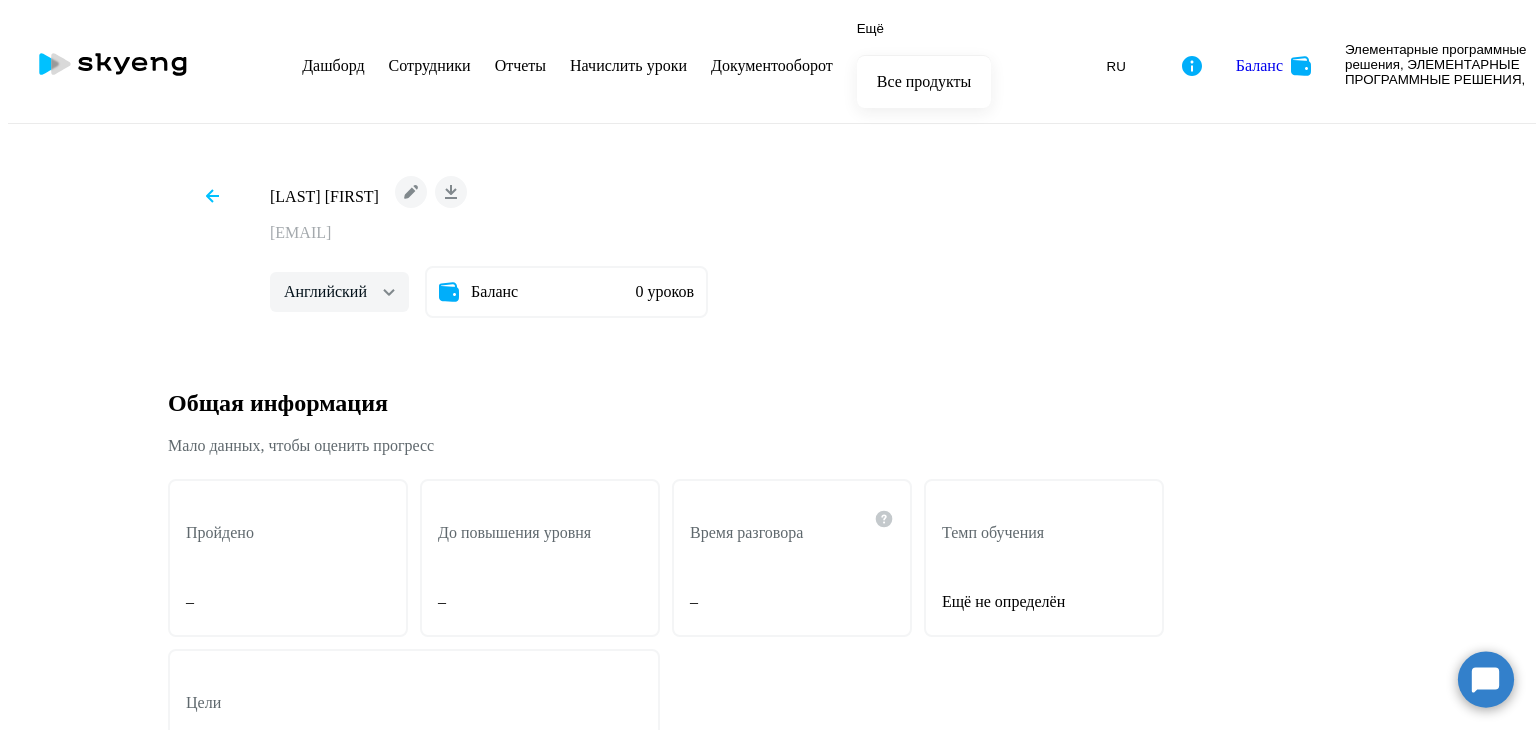 click at bounding box center [212, 196] 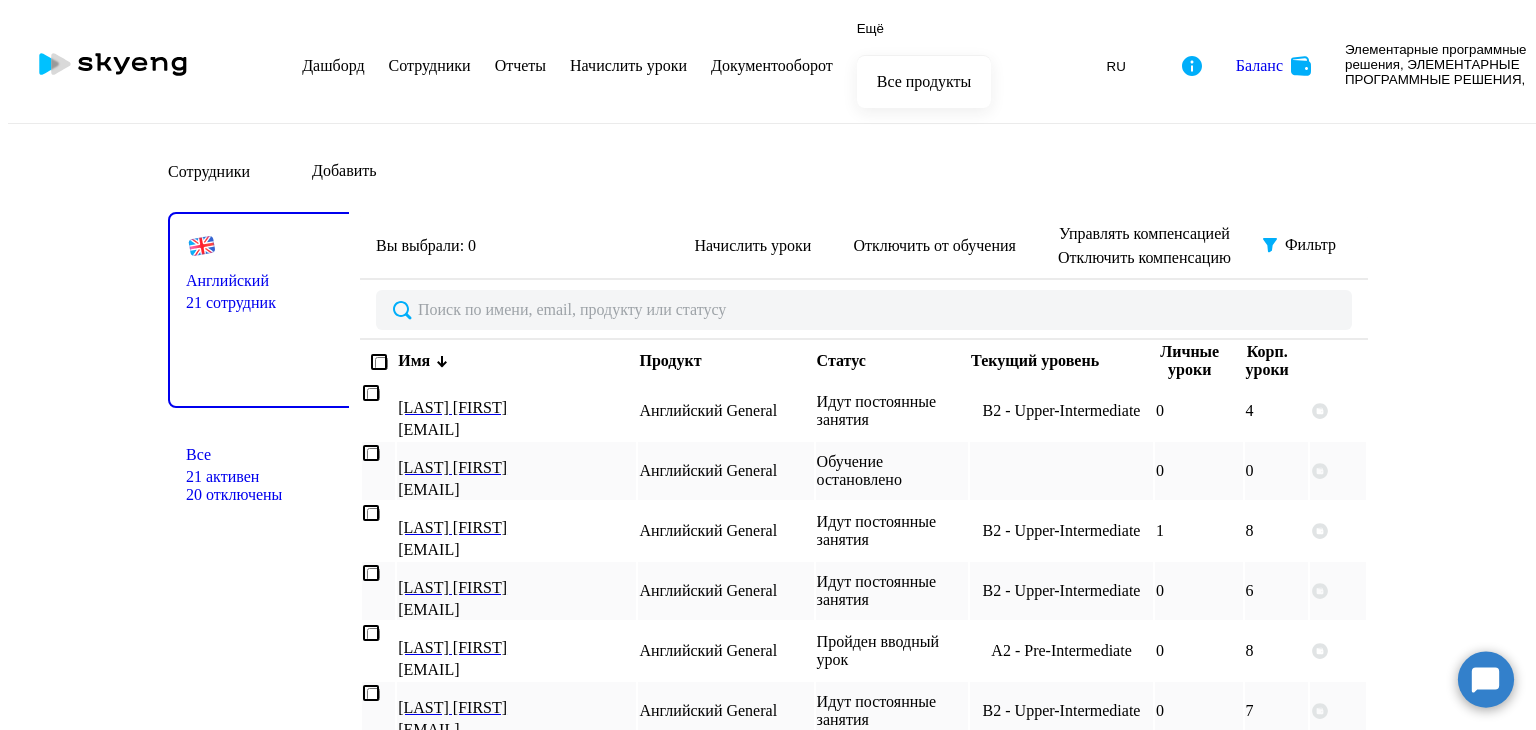 click on "Добавить" at bounding box center (344, 171) 